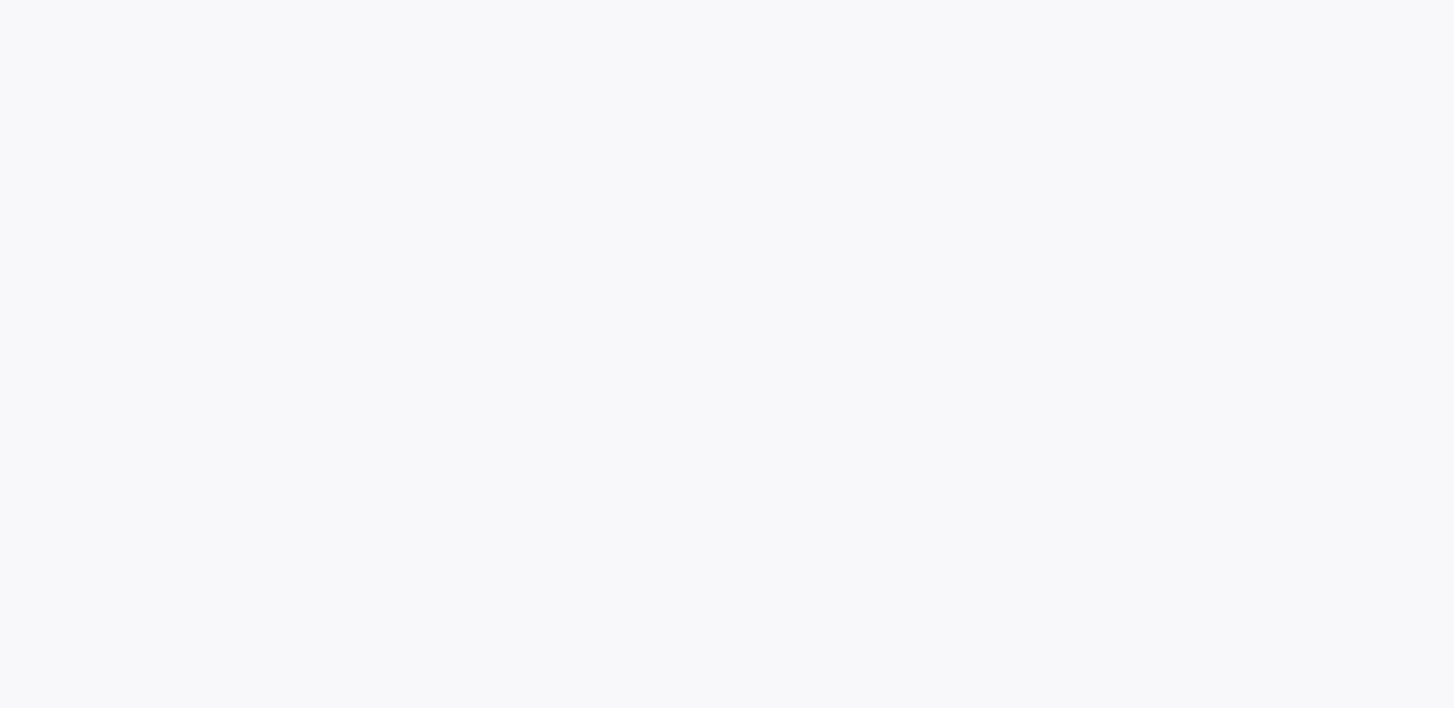 scroll, scrollTop: 0, scrollLeft: 0, axis: both 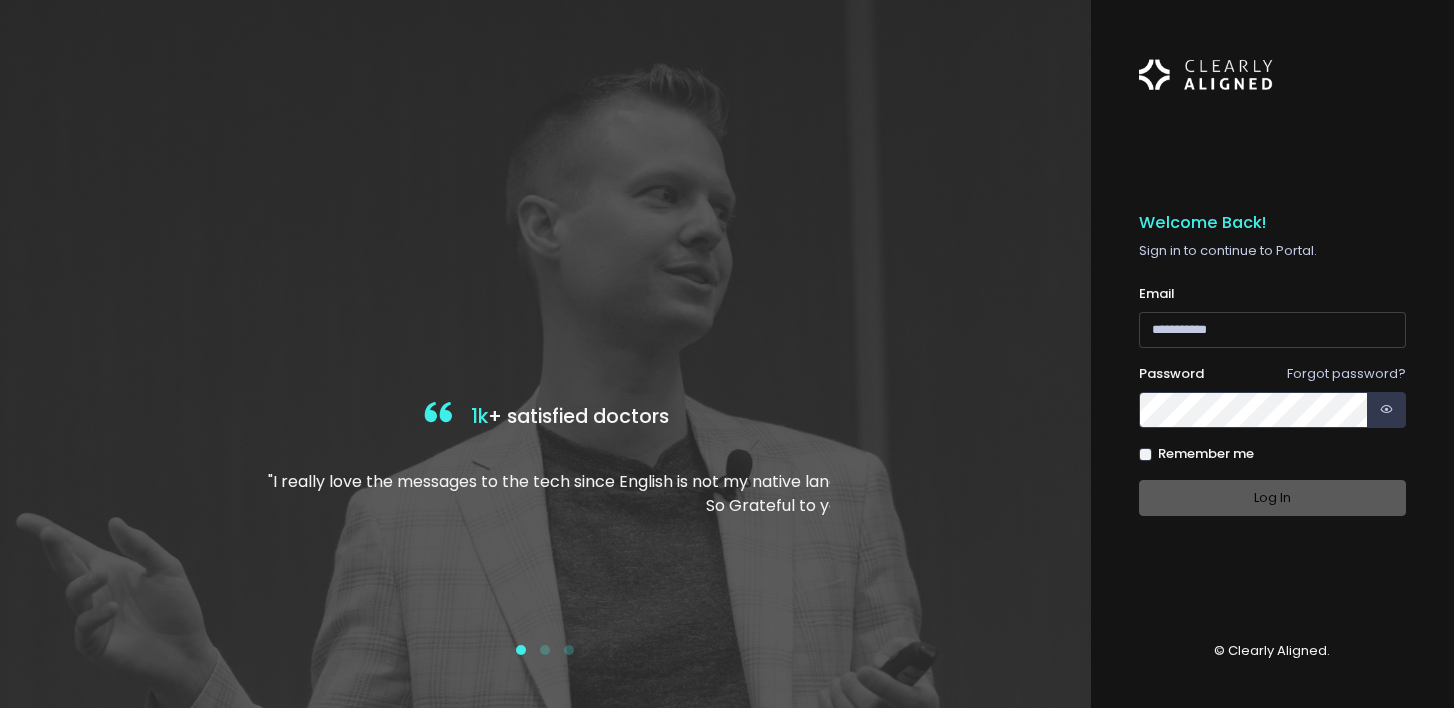 click at bounding box center [1273, 330] 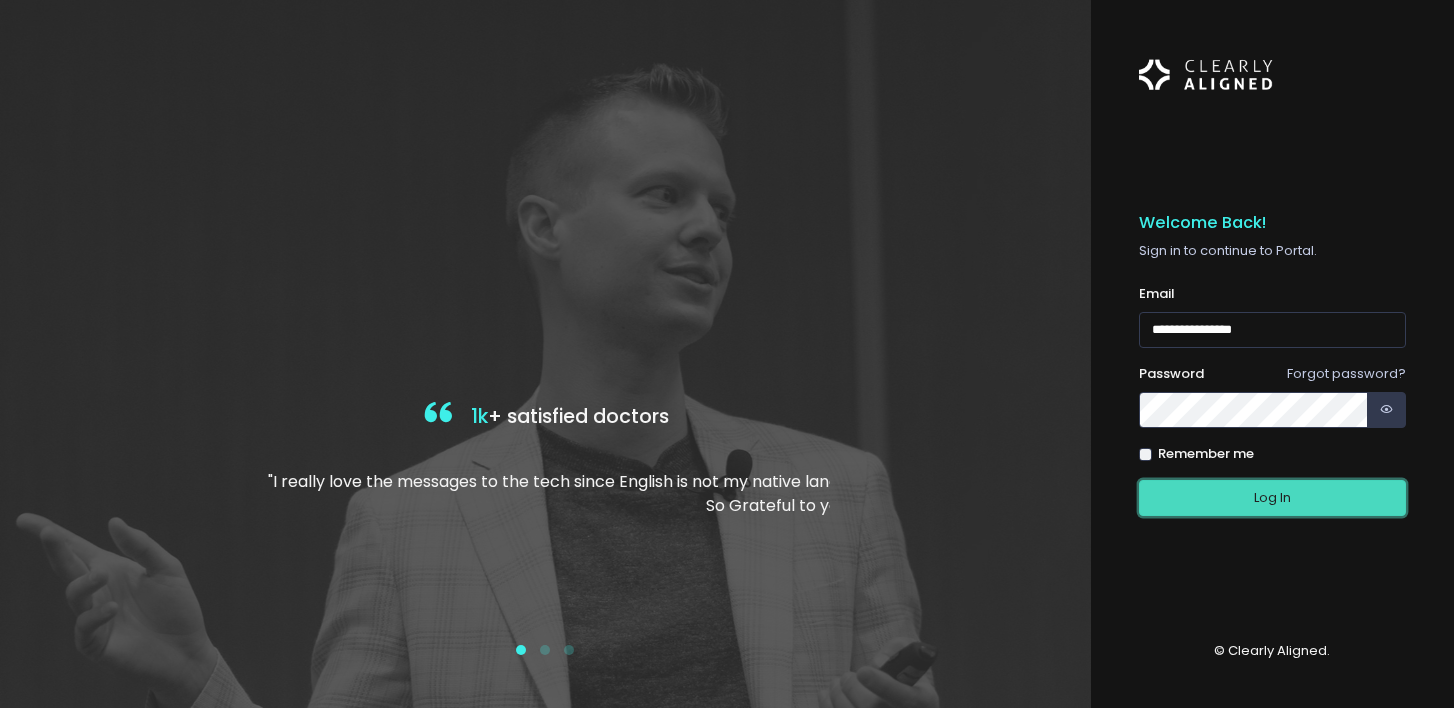 click on "Log In" at bounding box center [1273, 498] 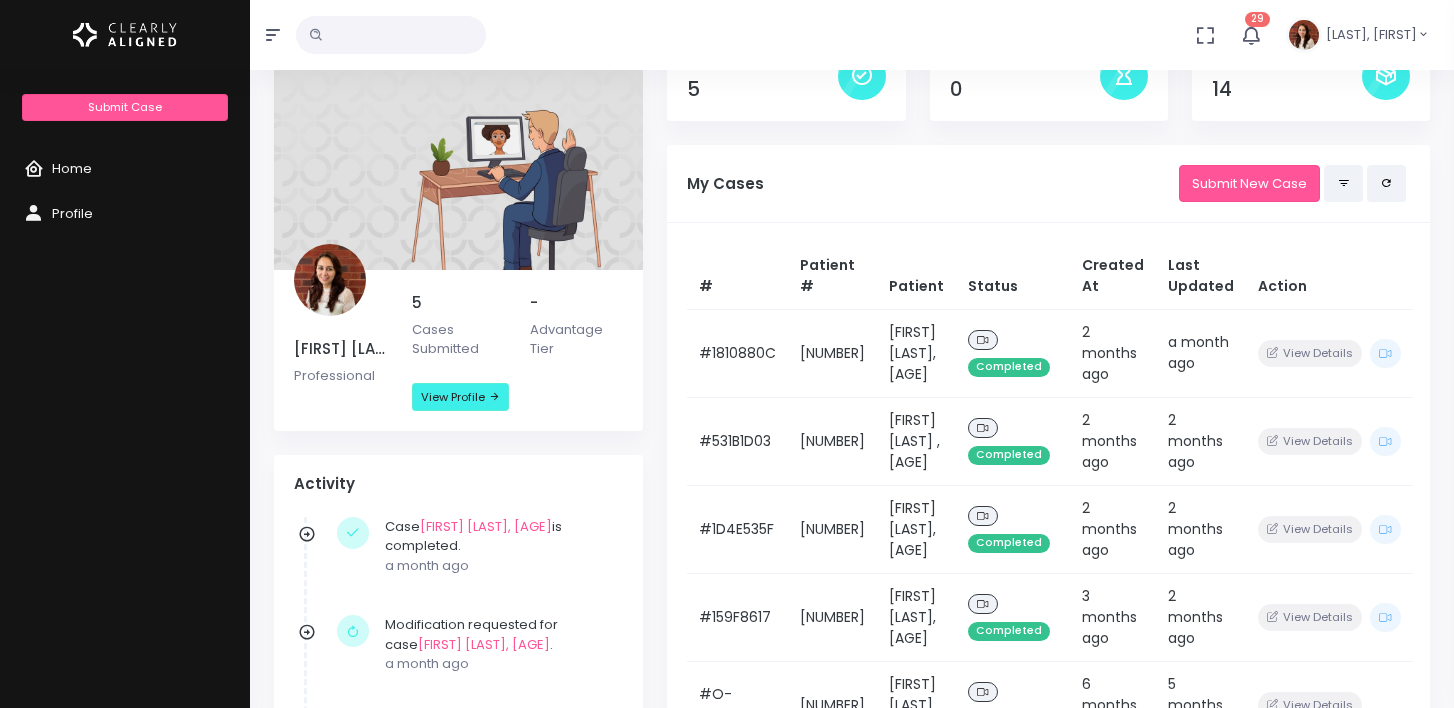 scroll, scrollTop: 0, scrollLeft: 0, axis: both 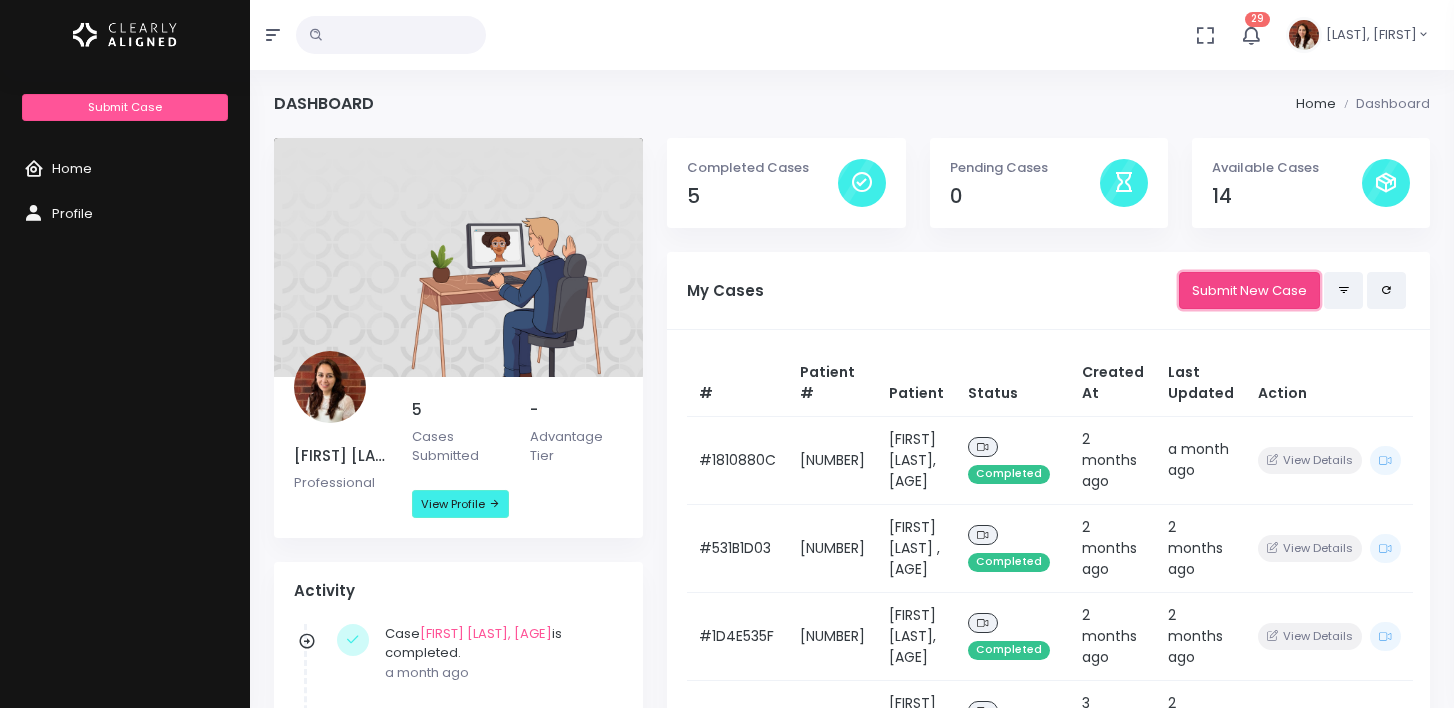 click on "Submit New Case" at bounding box center (1249, 290) 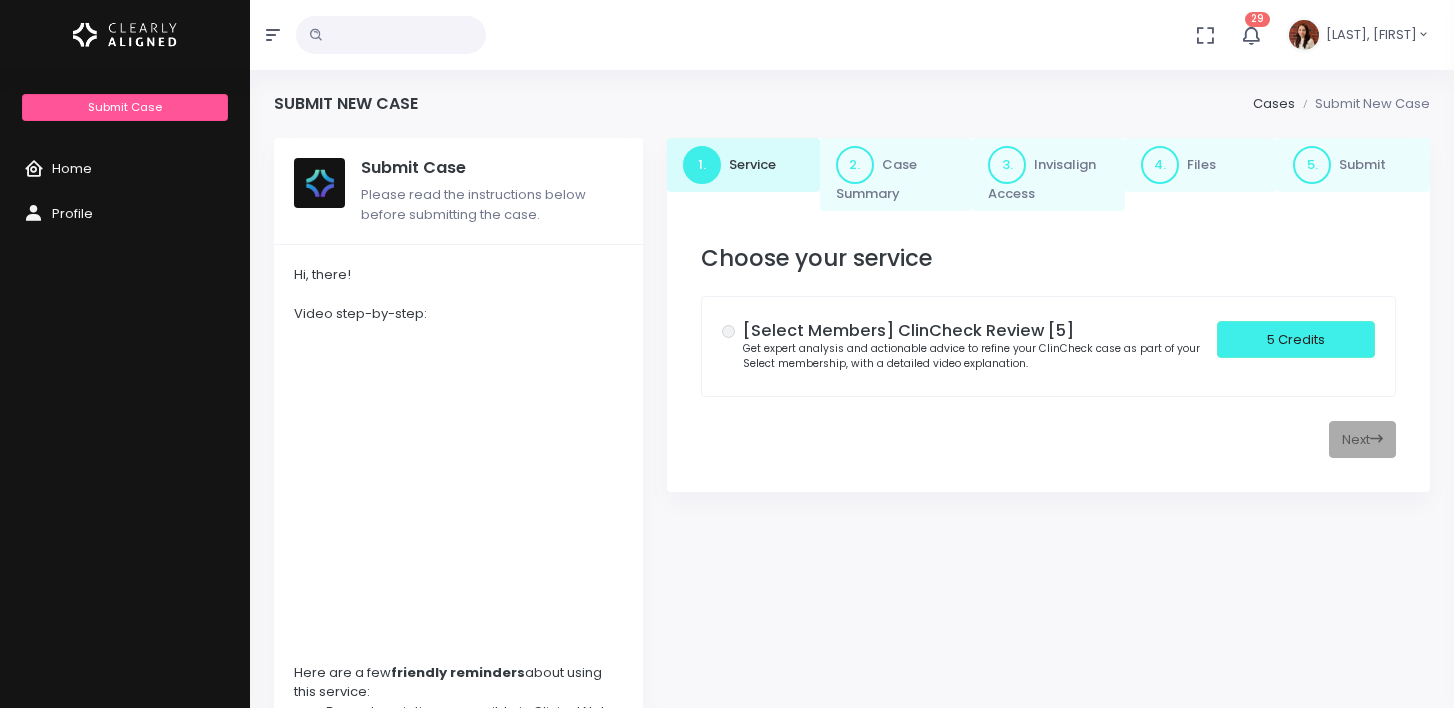 click on "[Select Members] ClinCheck Review [5] Get expert analysis and actionable advice to refine your ClinCheck case as part of your Select membership, with a detailed video explanation." at bounding box center (980, 346) 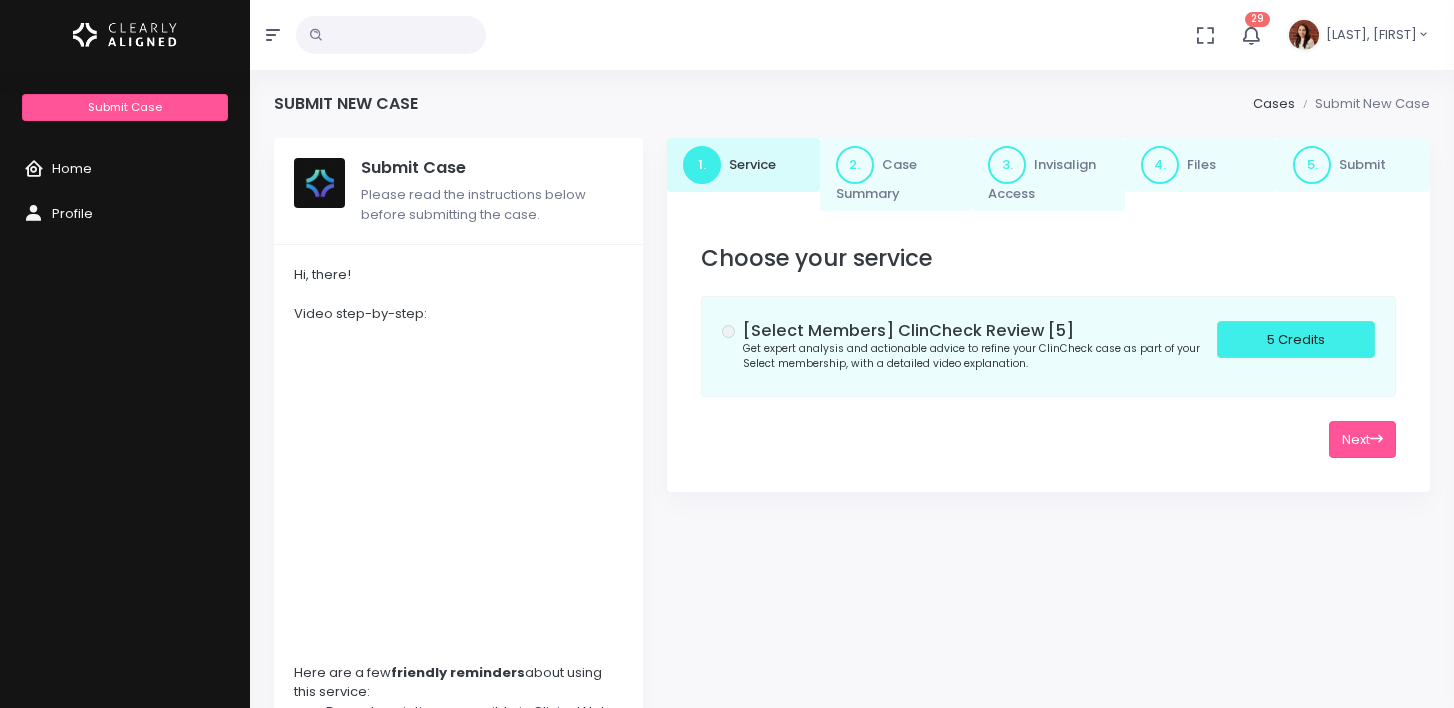 drag, startPoint x: 1292, startPoint y: 339, endPoint x: 1251, endPoint y: 395, distance: 69.40461 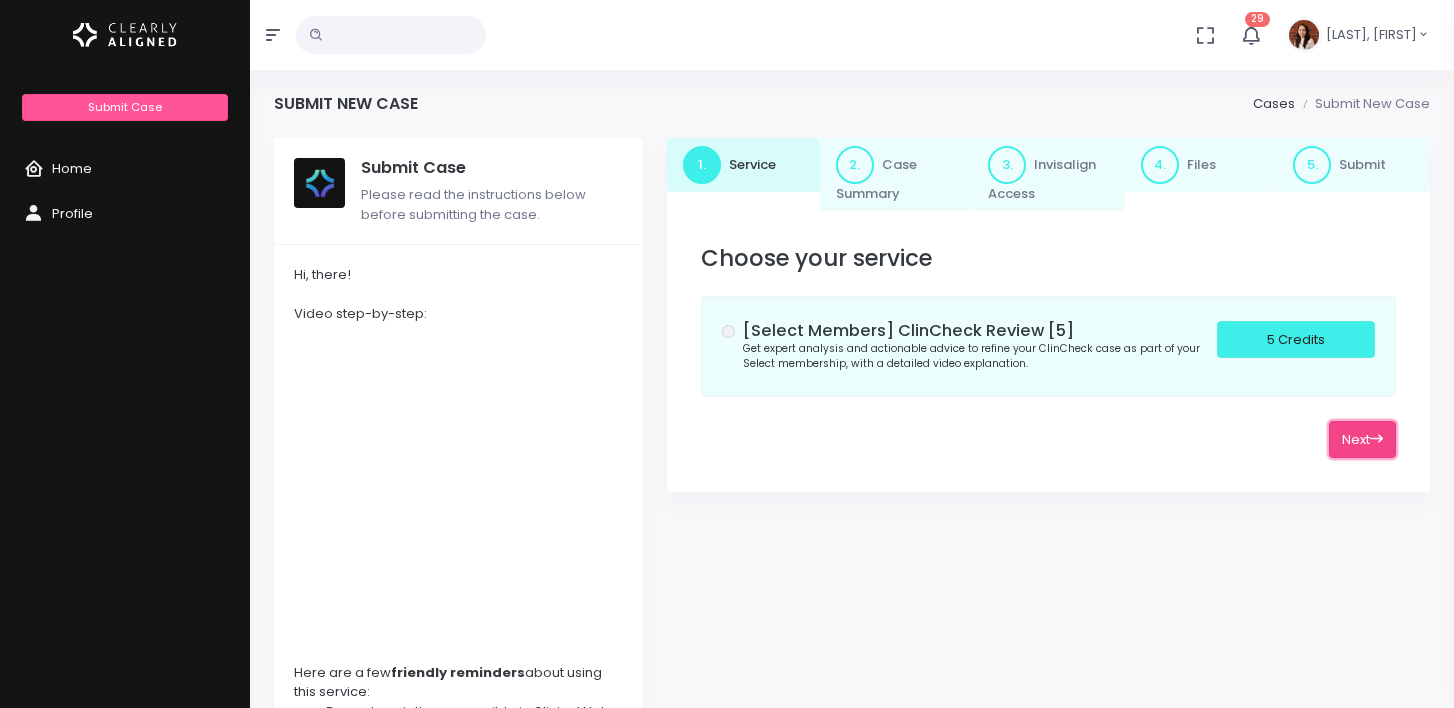 click on "Next" at bounding box center [1362, 439] 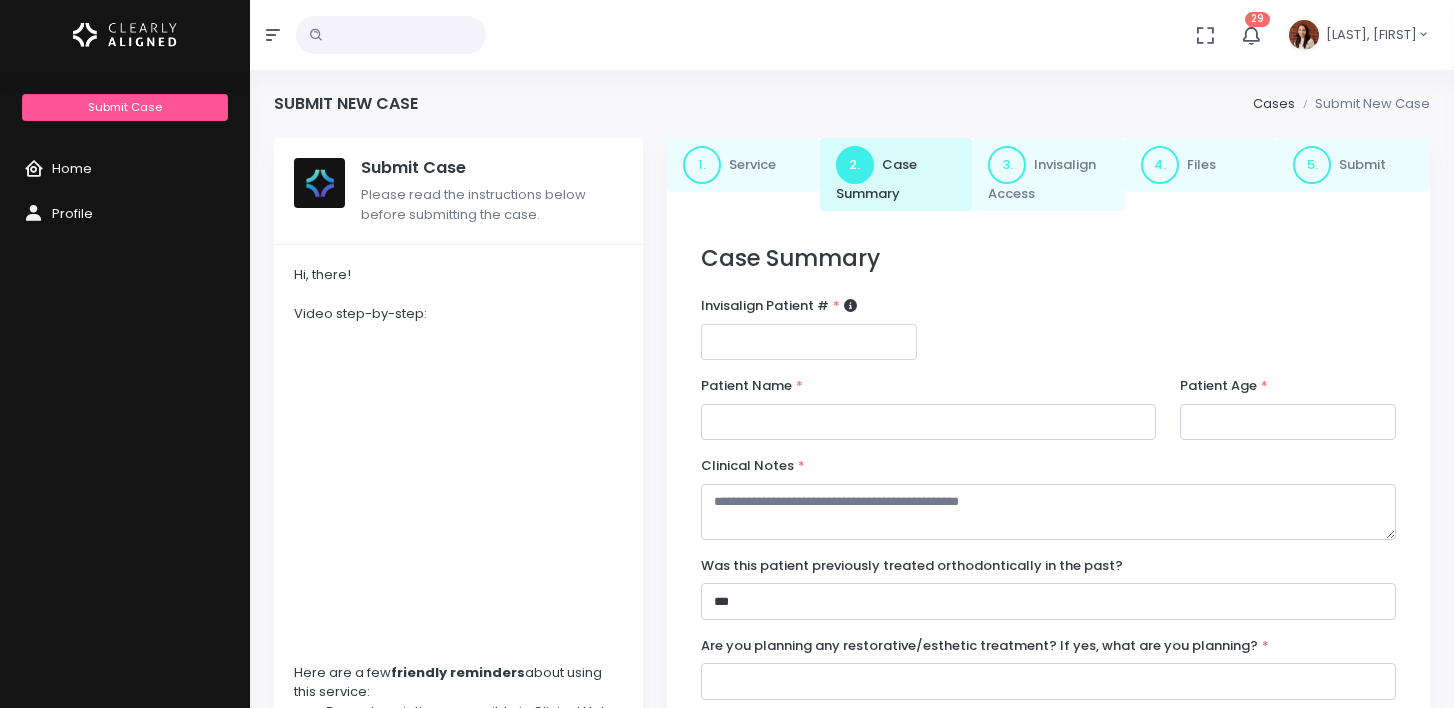 click at bounding box center (809, 342) 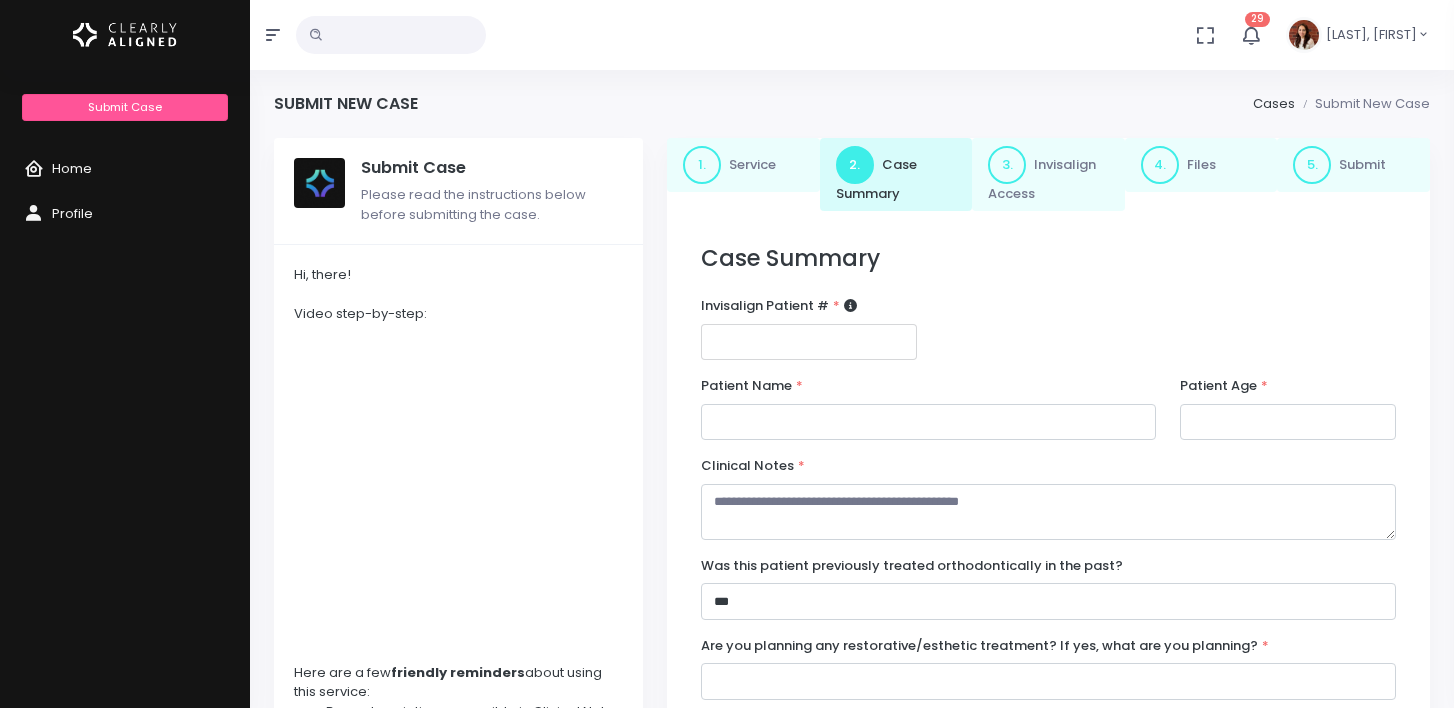 paste on "********" 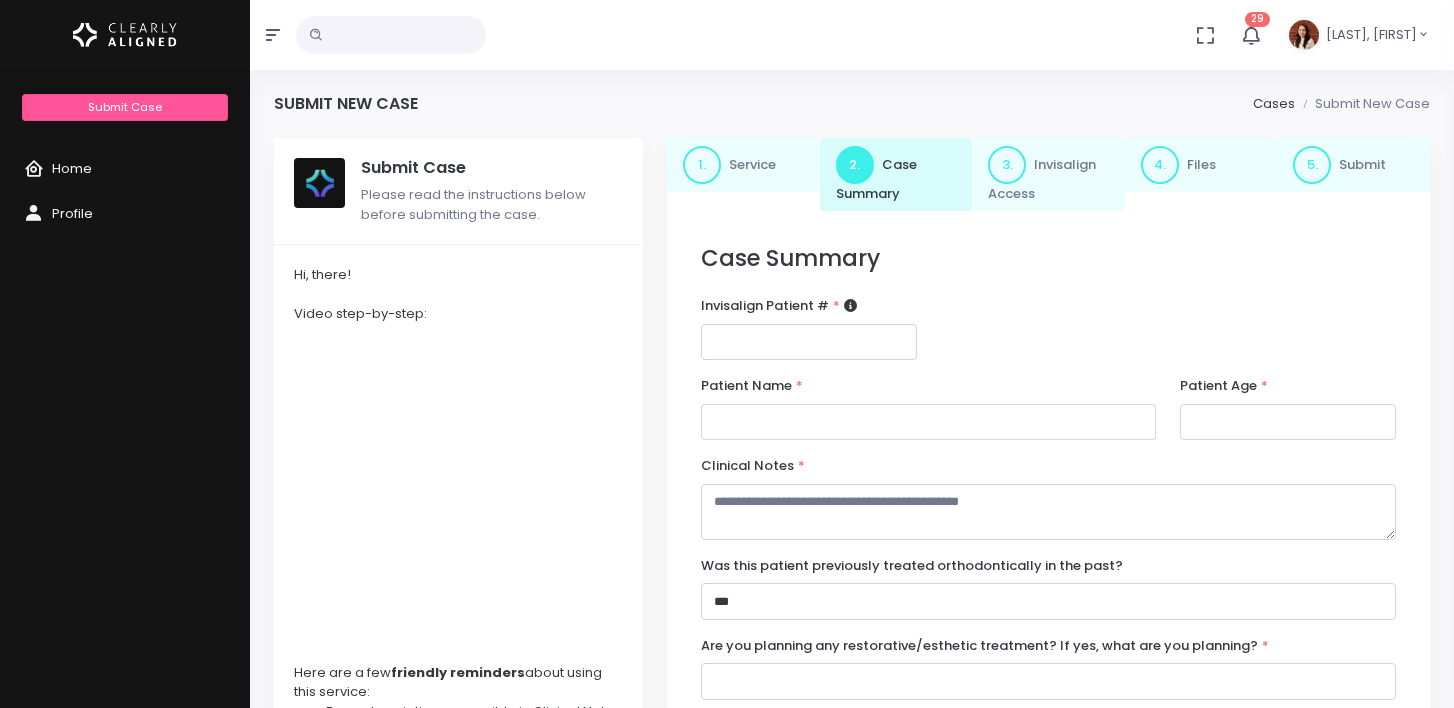 click at bounding box center (928, 422) 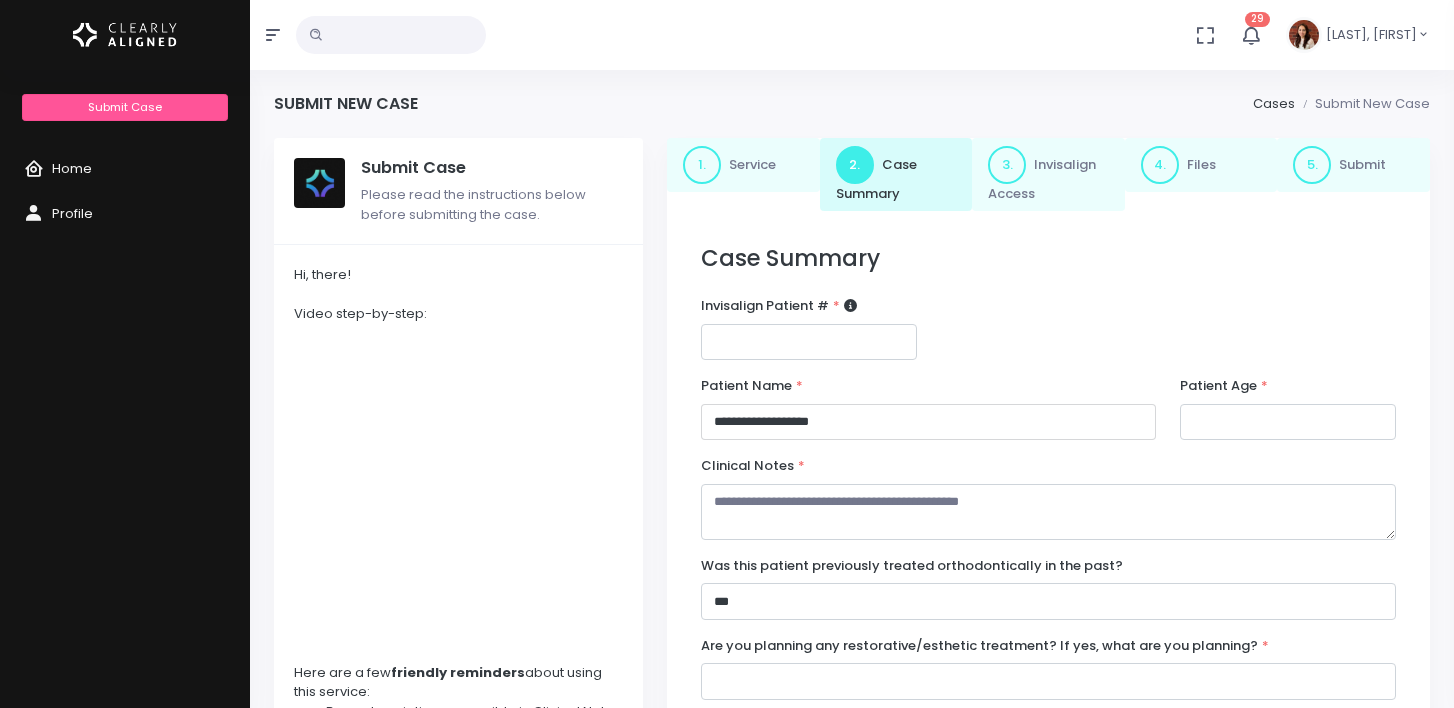 type on "**********" 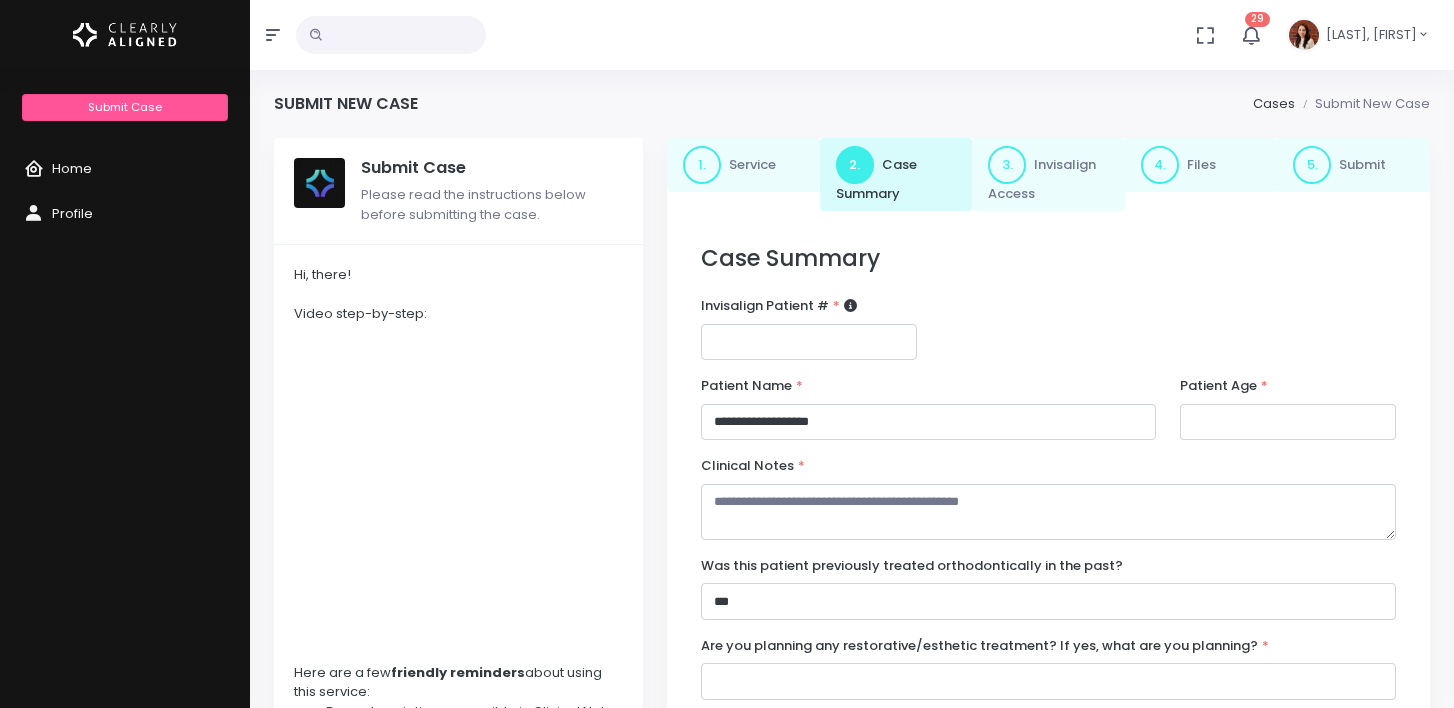 click at bounding box center (1288, 422) 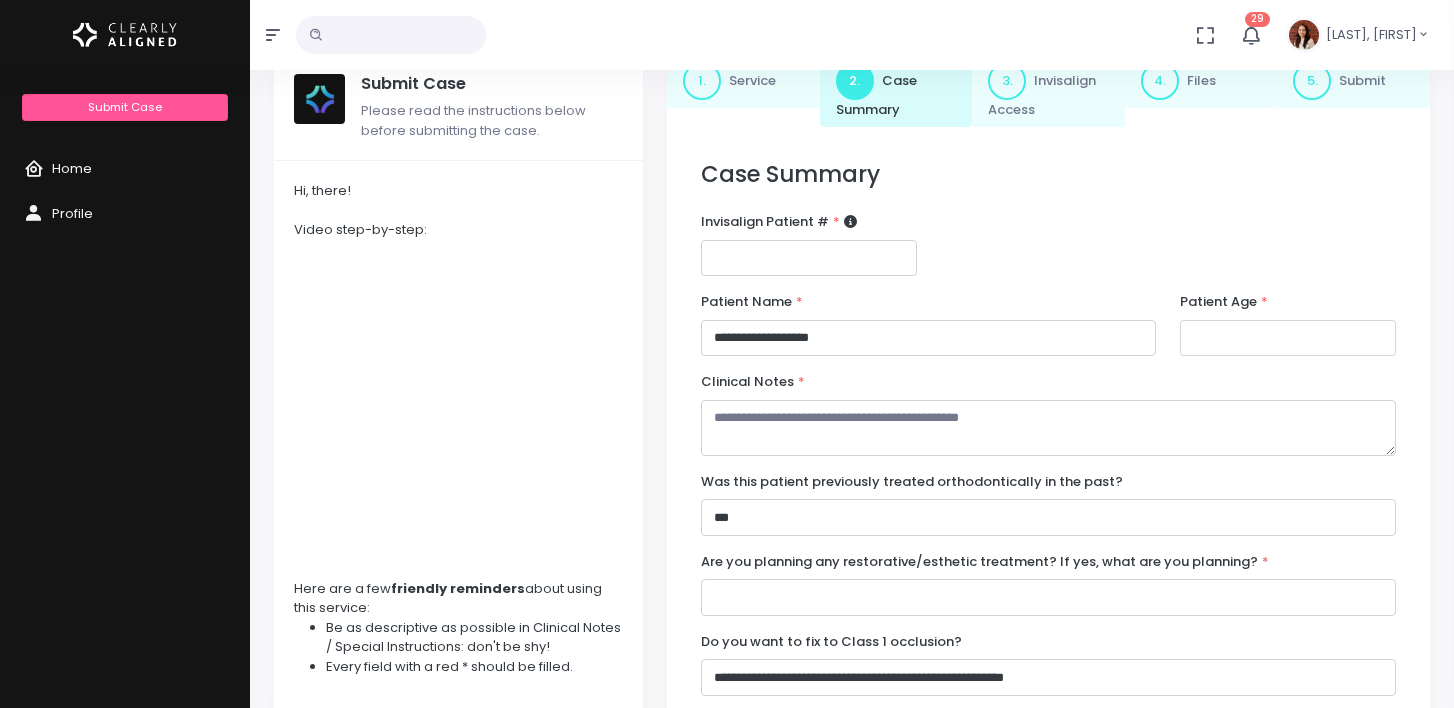 scroll, scrollTop: 85, scrollLeft: 0, axis: vertical 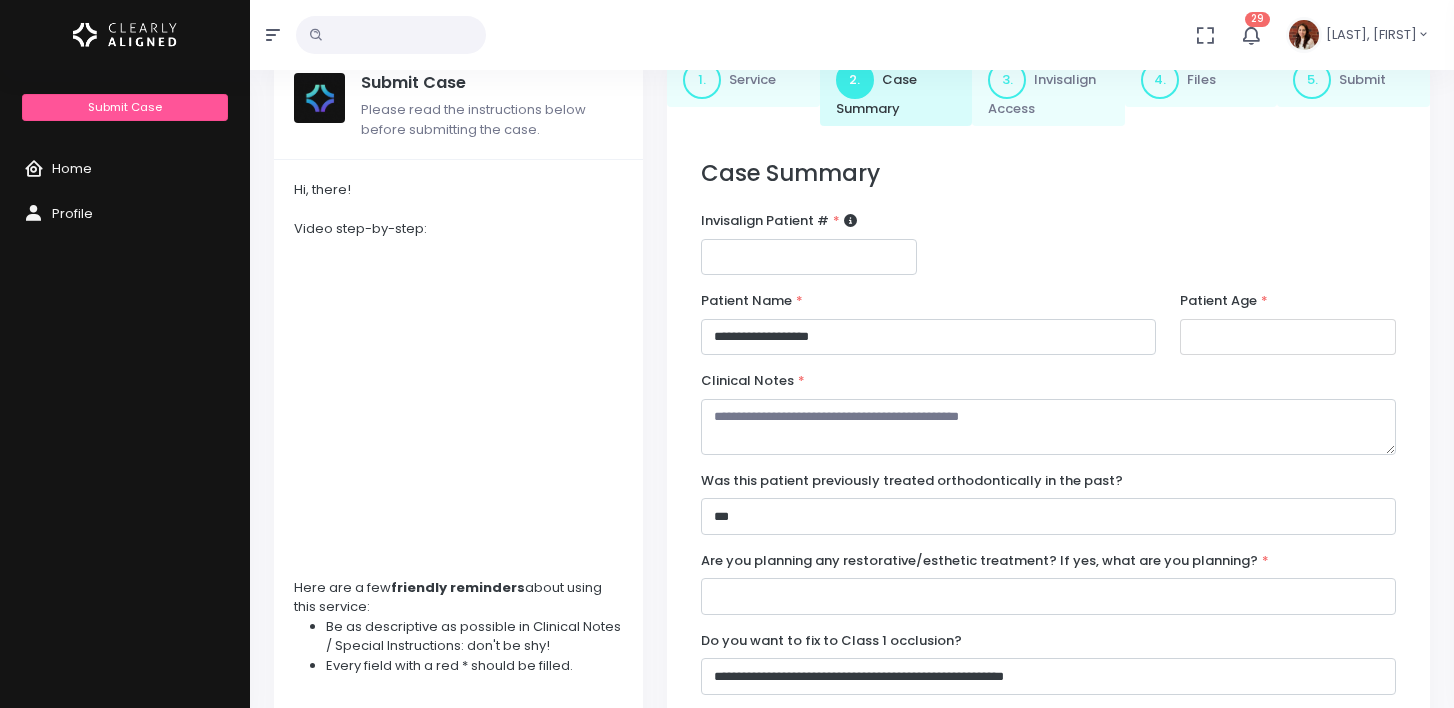type on "**" 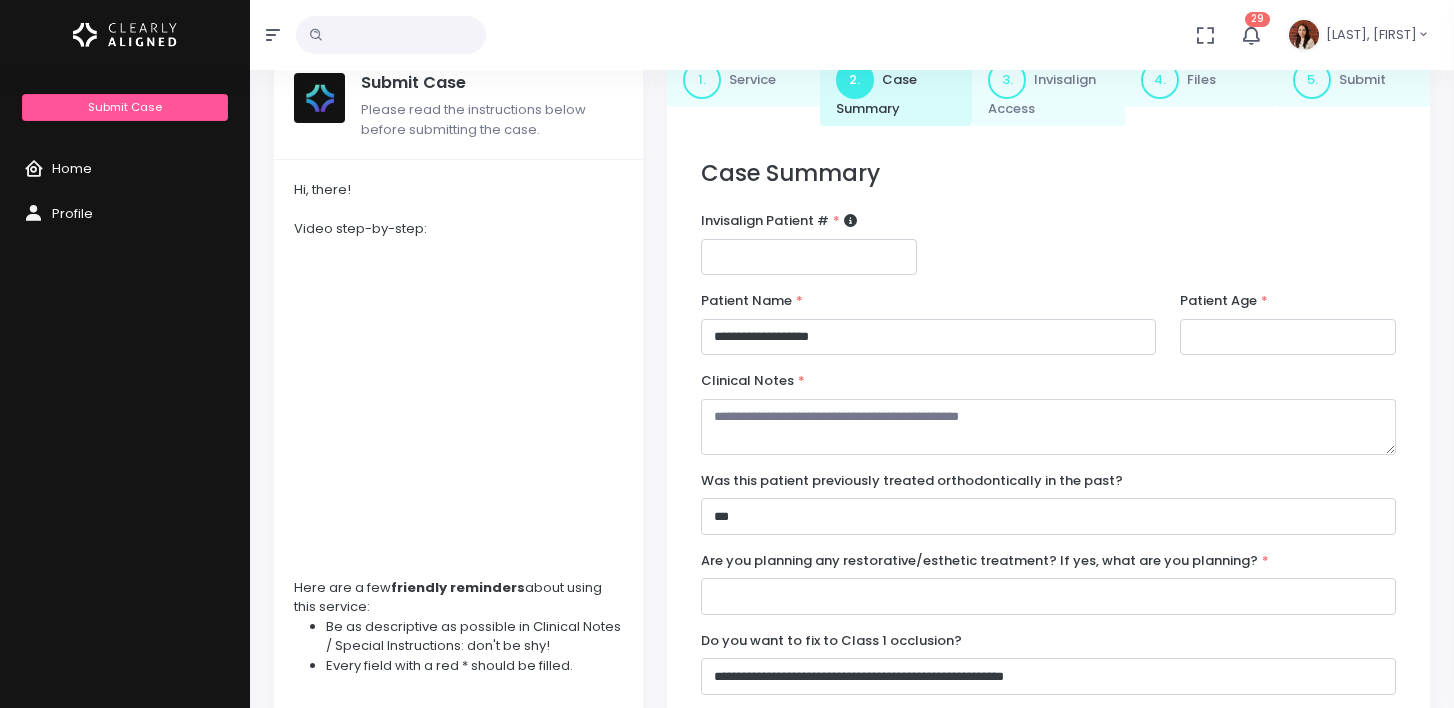 click at bounding box center (1048, 427) 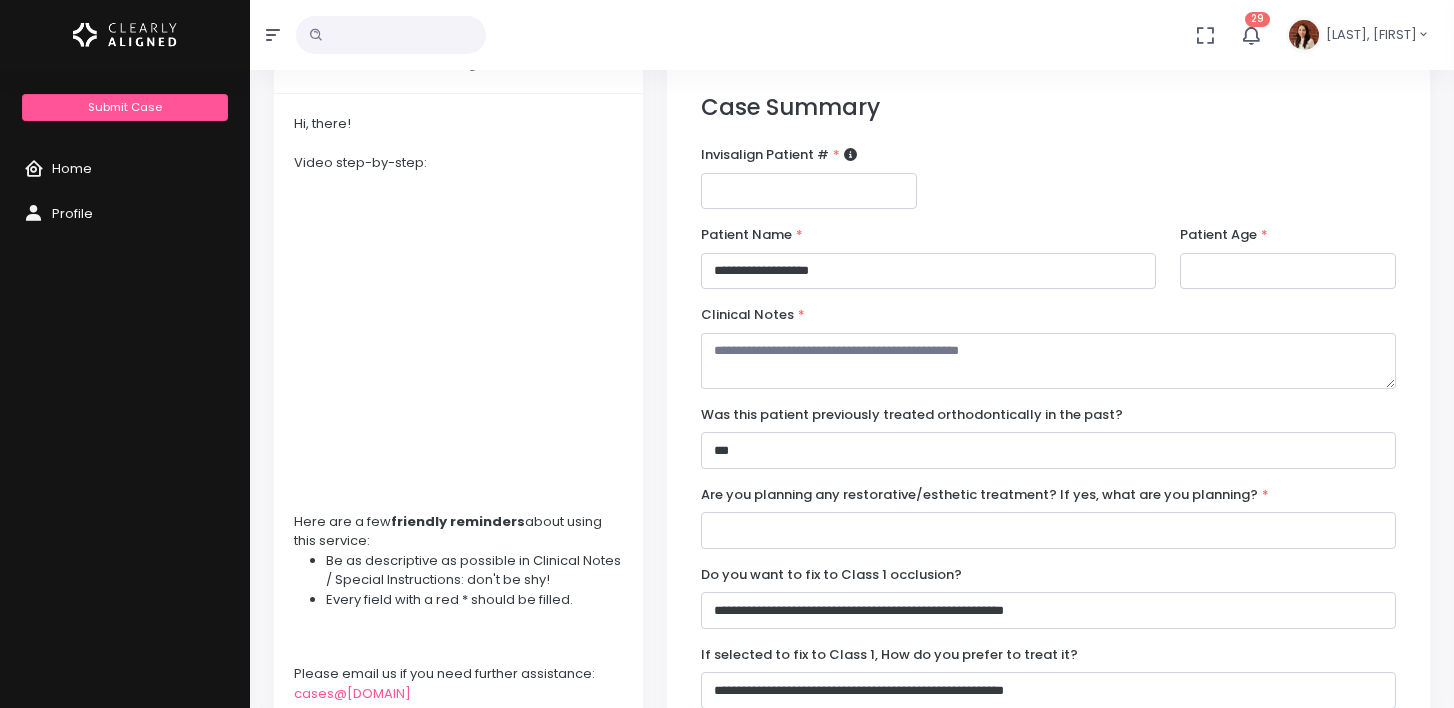 scroll, scrollTop: 154, scrollLeft: 0, axis: vertical 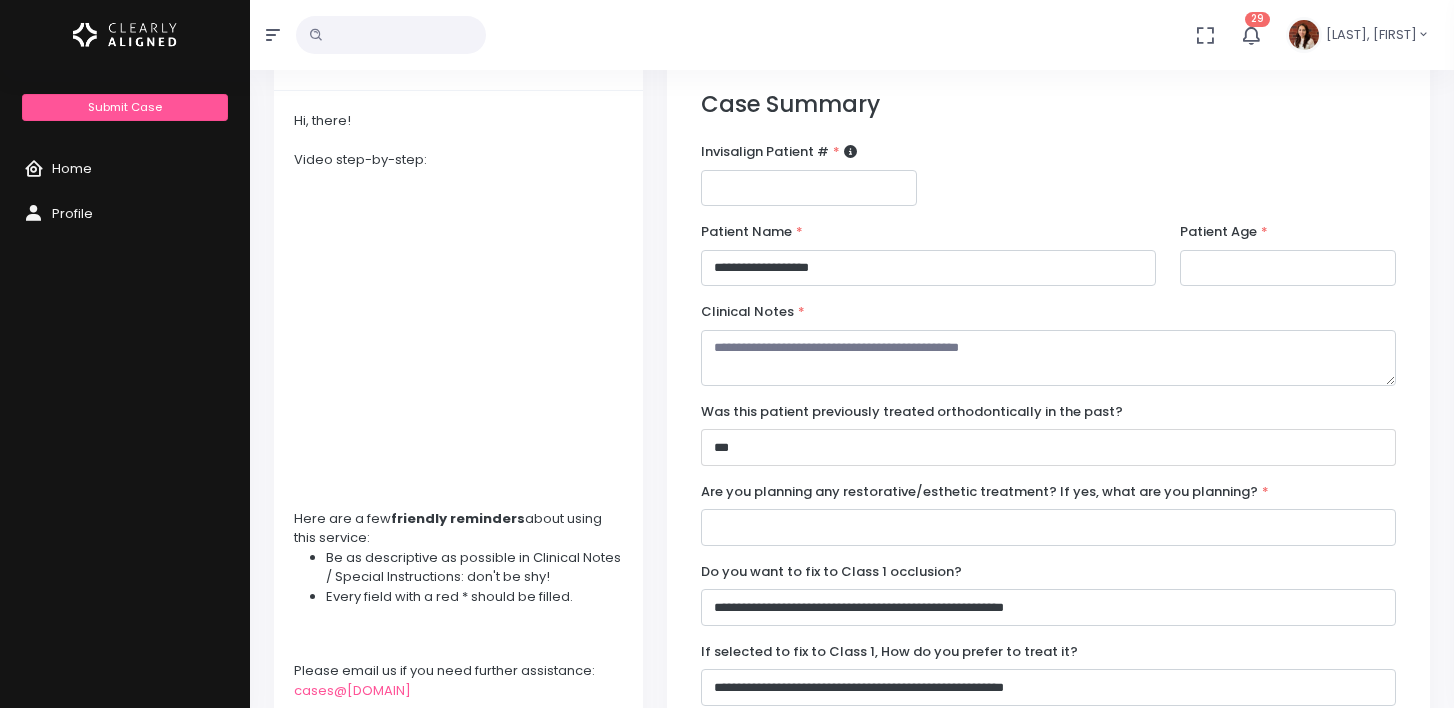 click on "**********" at bounding box center (1048, 447) 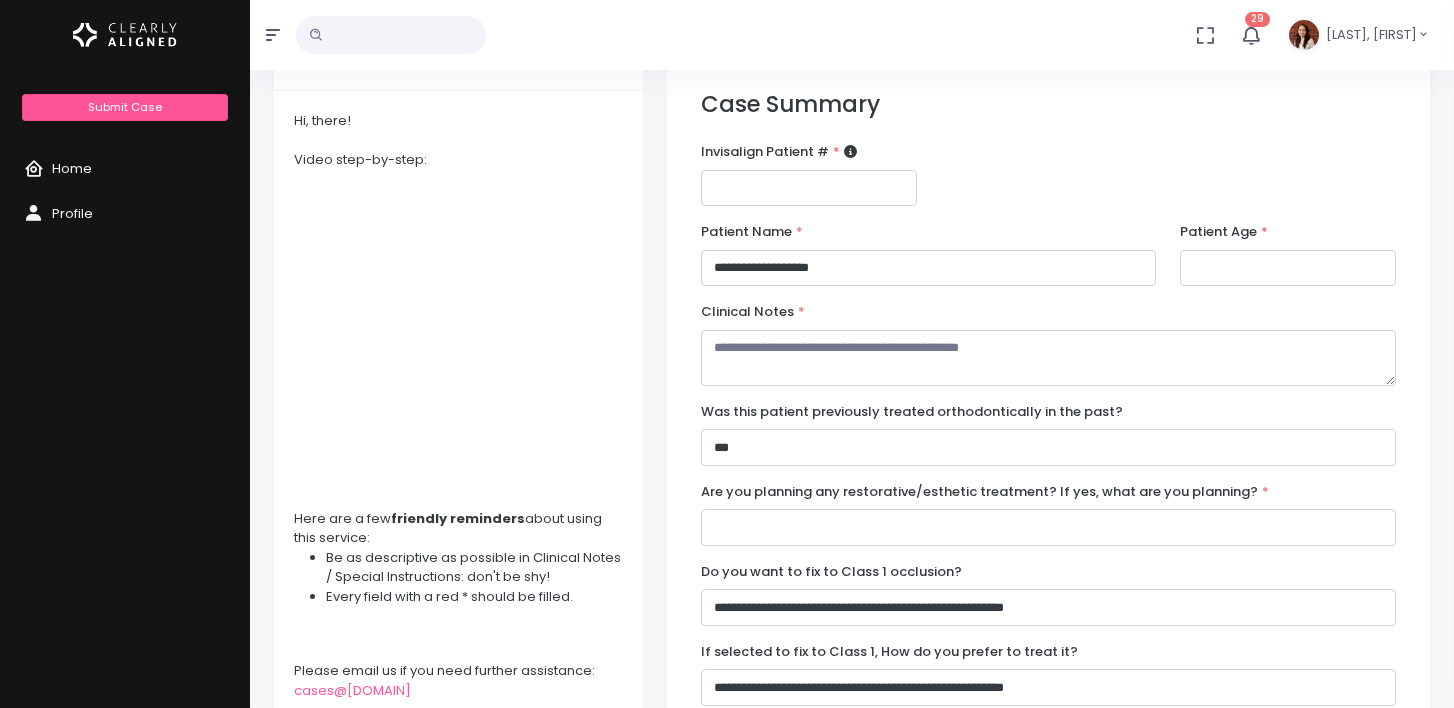 select on "**" 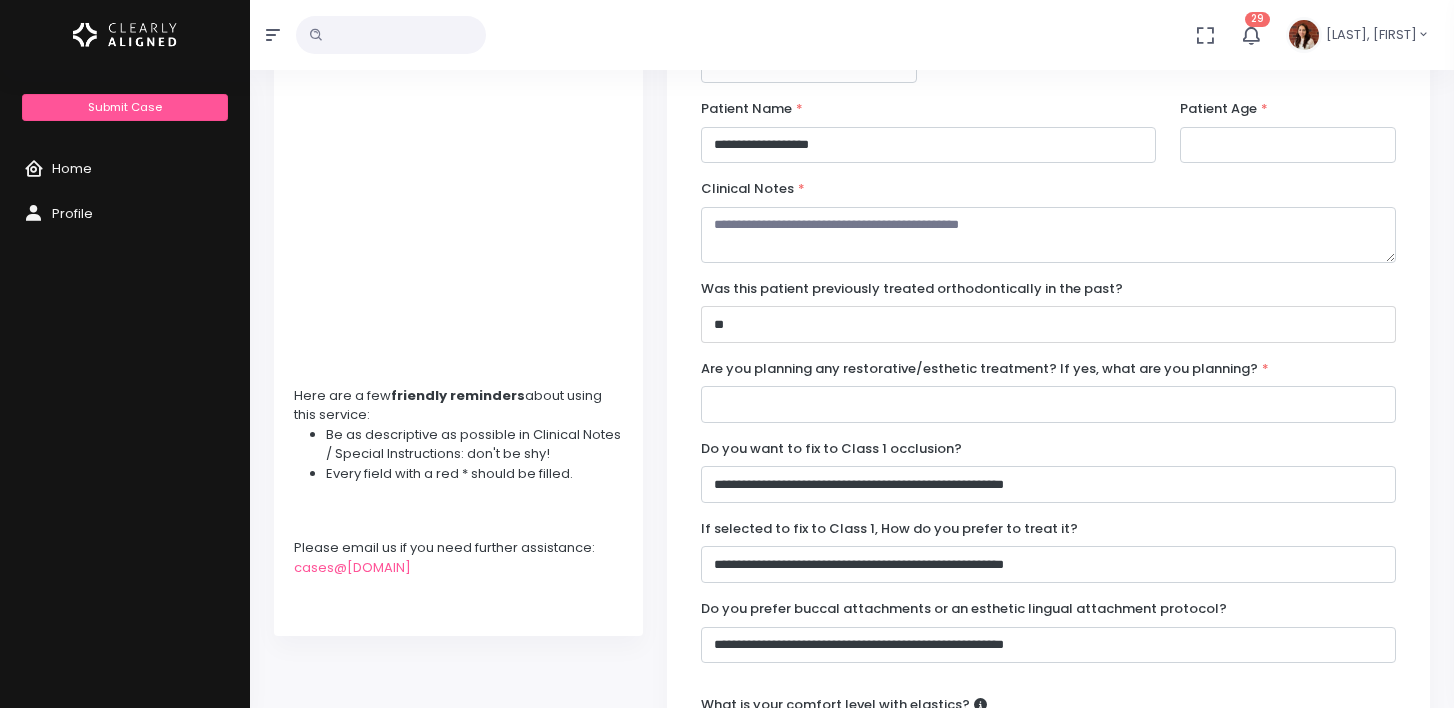 scroll, scrollTop: 281, scrollLeft: 0, axis: vertical 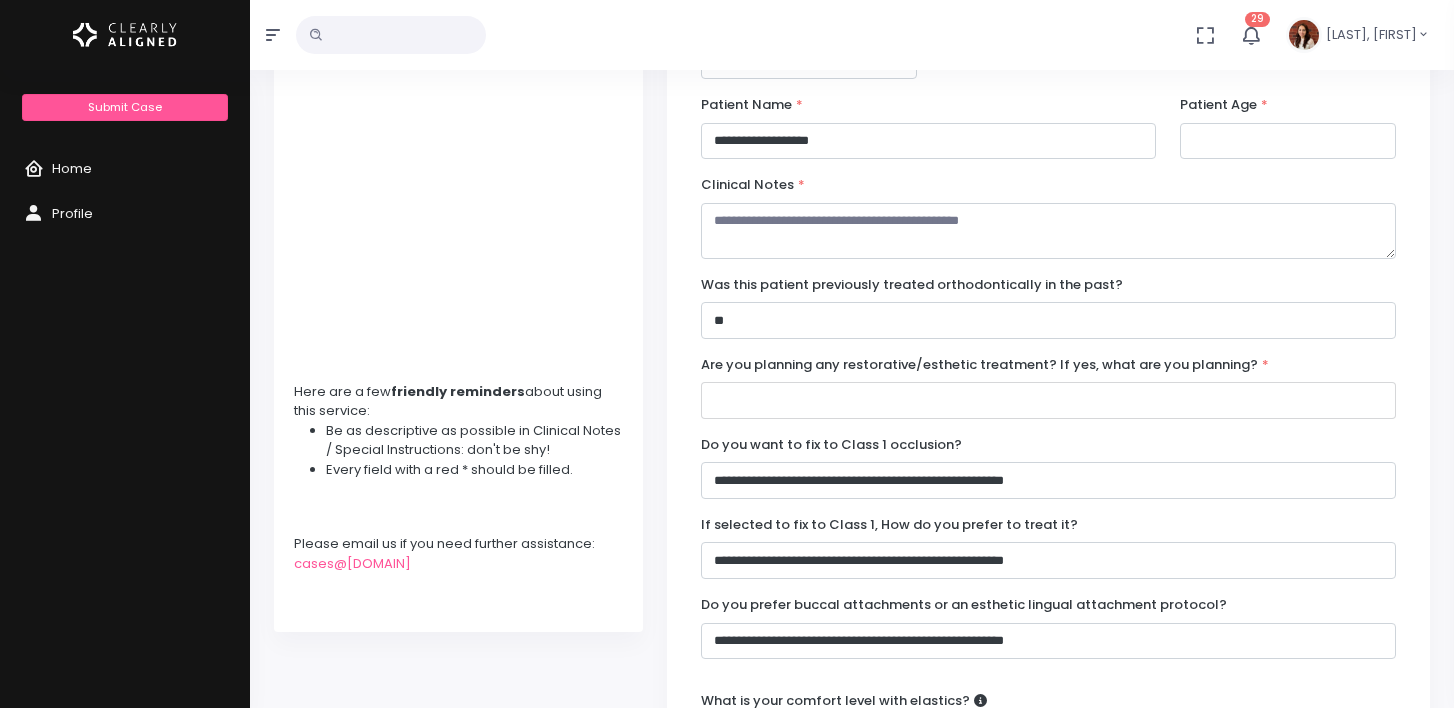 click at bounding box center (1048, 400) 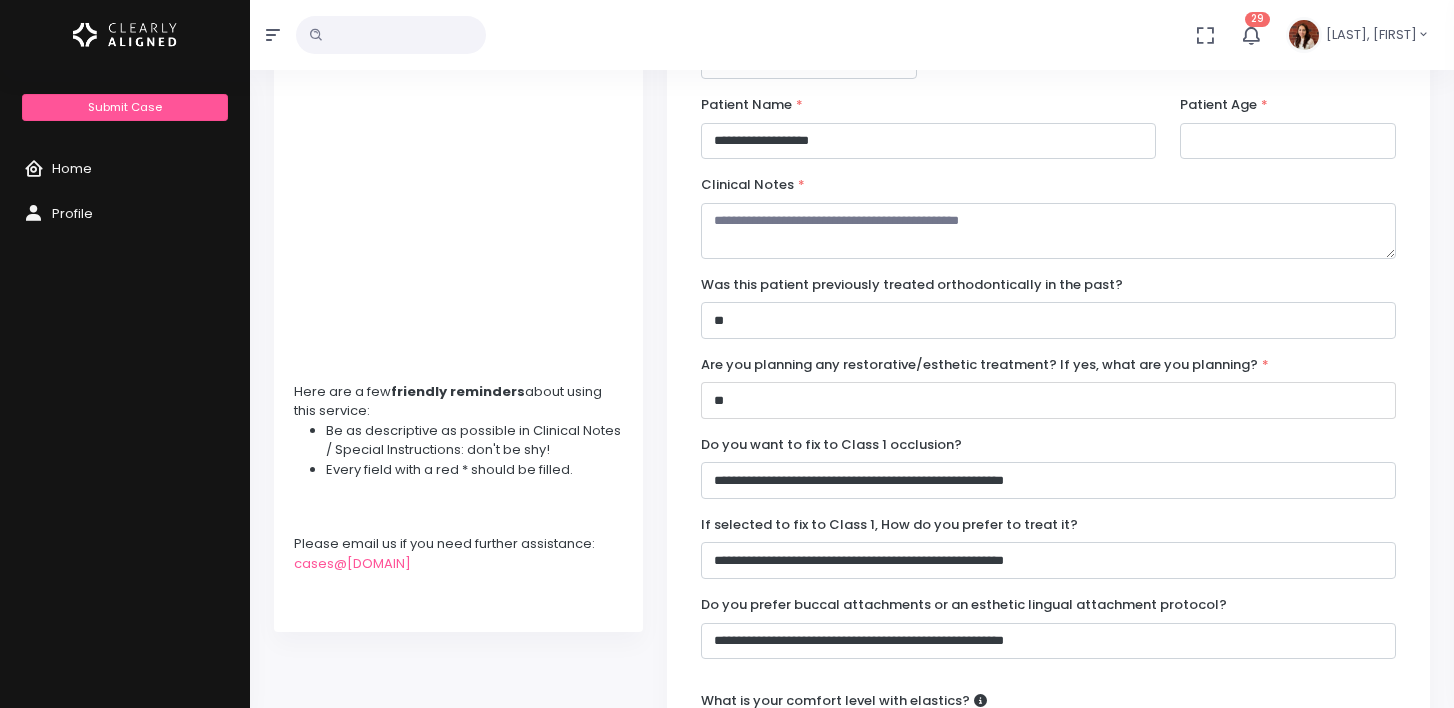 type on "**" 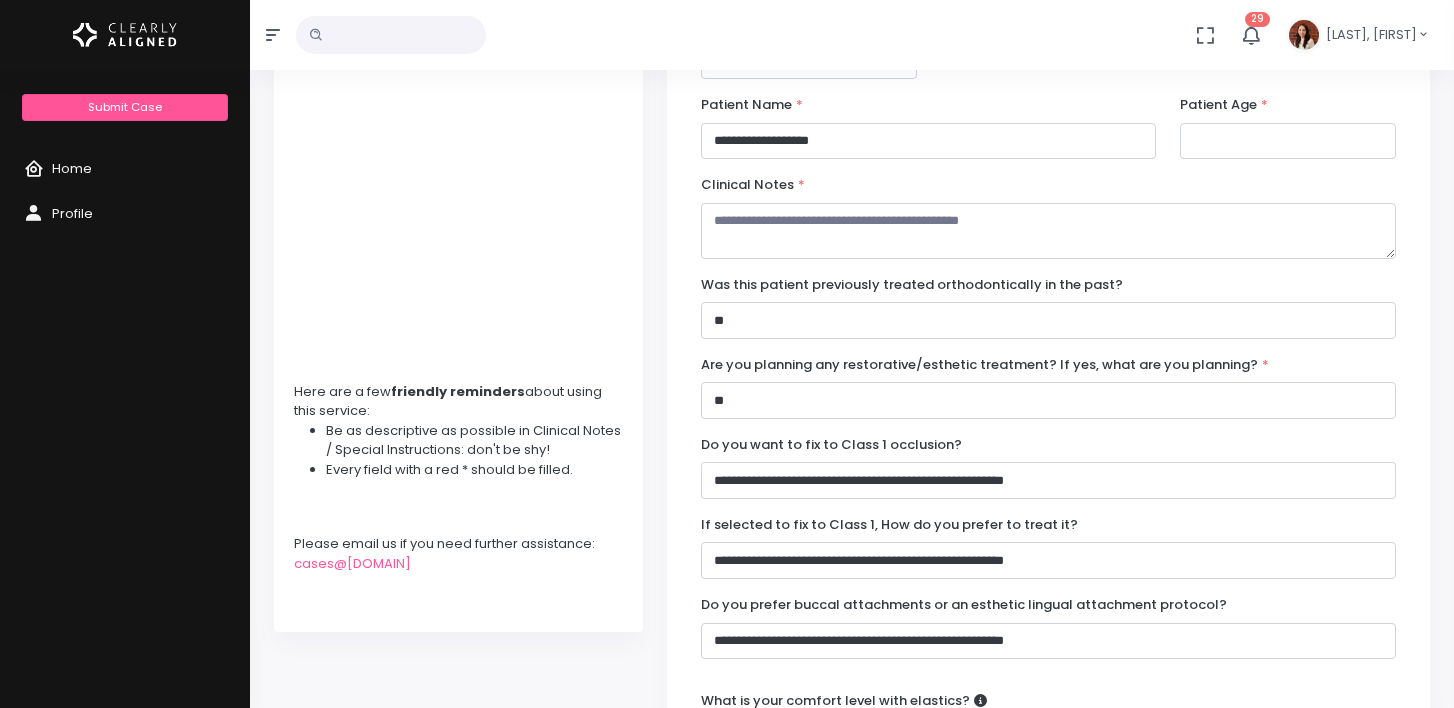 click on "**********" at bounding box center [1048, 480] 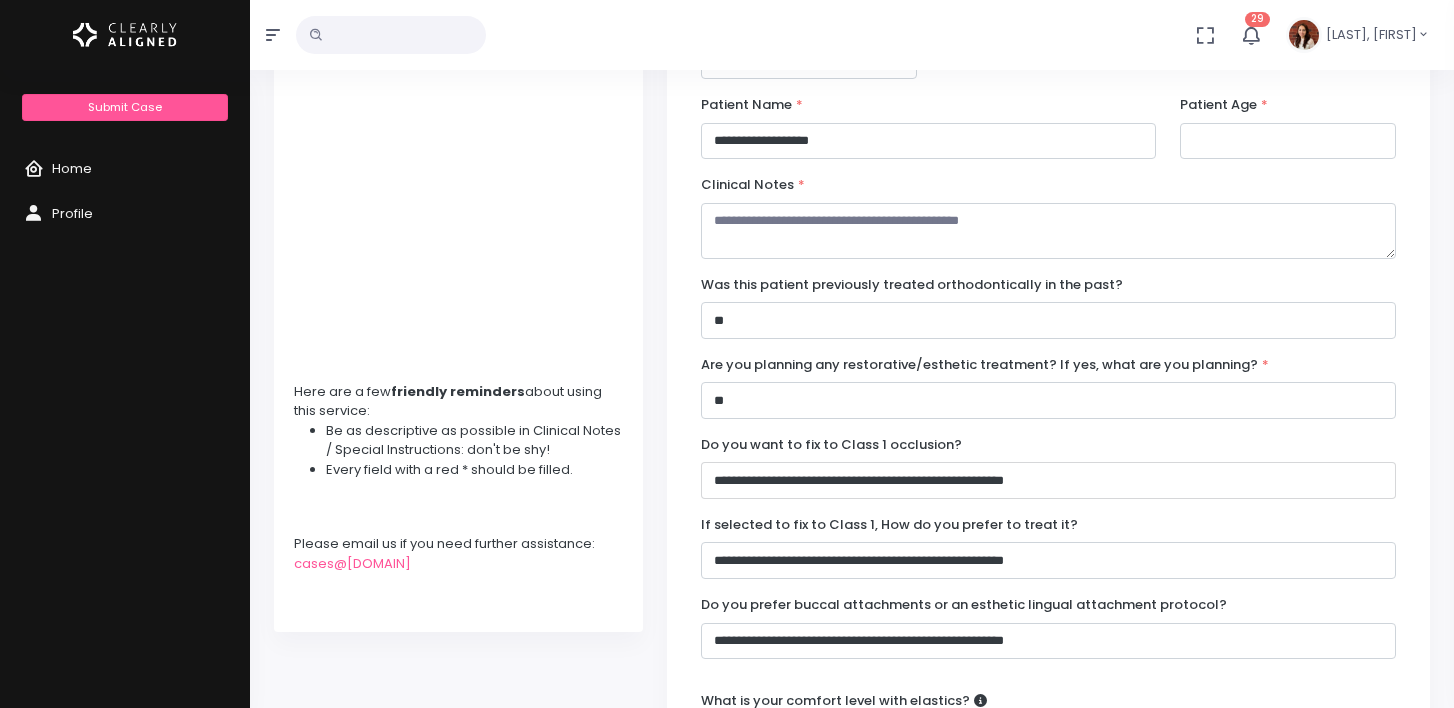 select on "**" 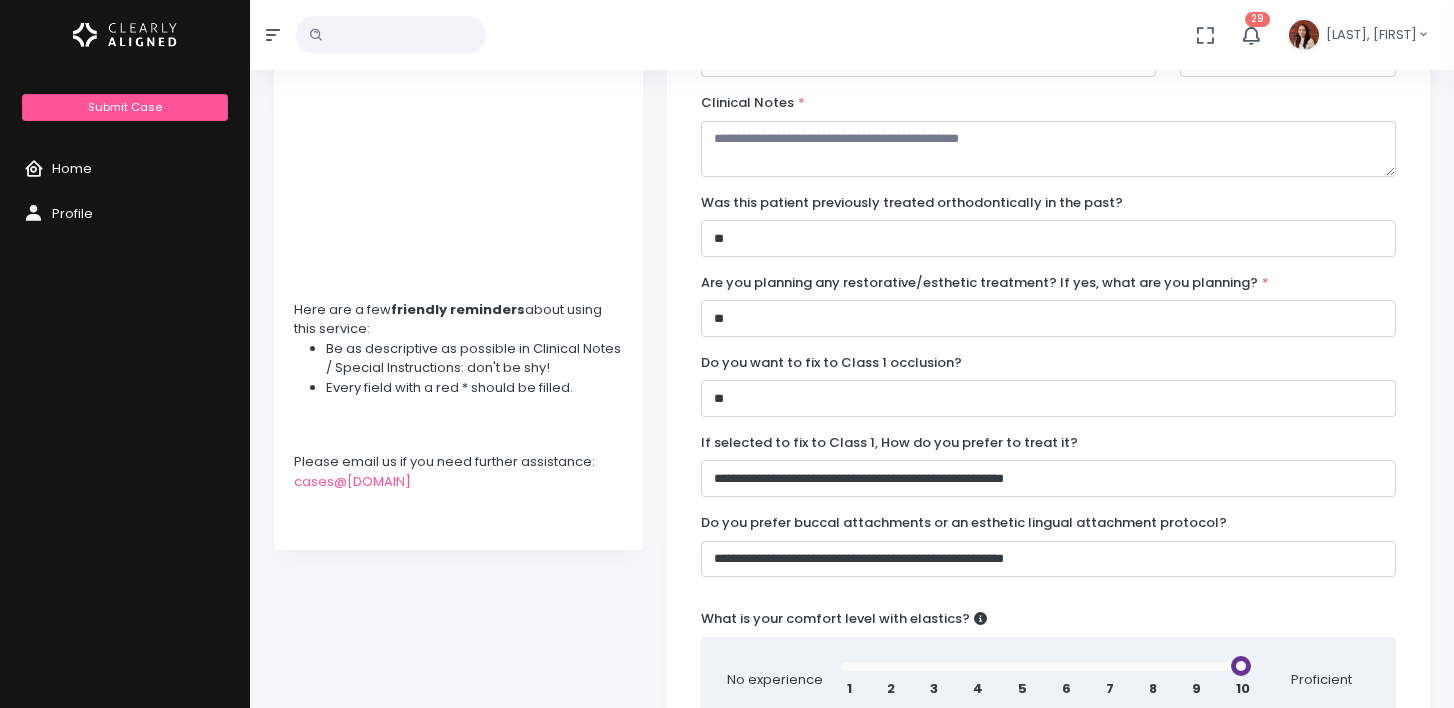 scroll, scrollTop: 370, scrollLeft: 0, axis: vertical 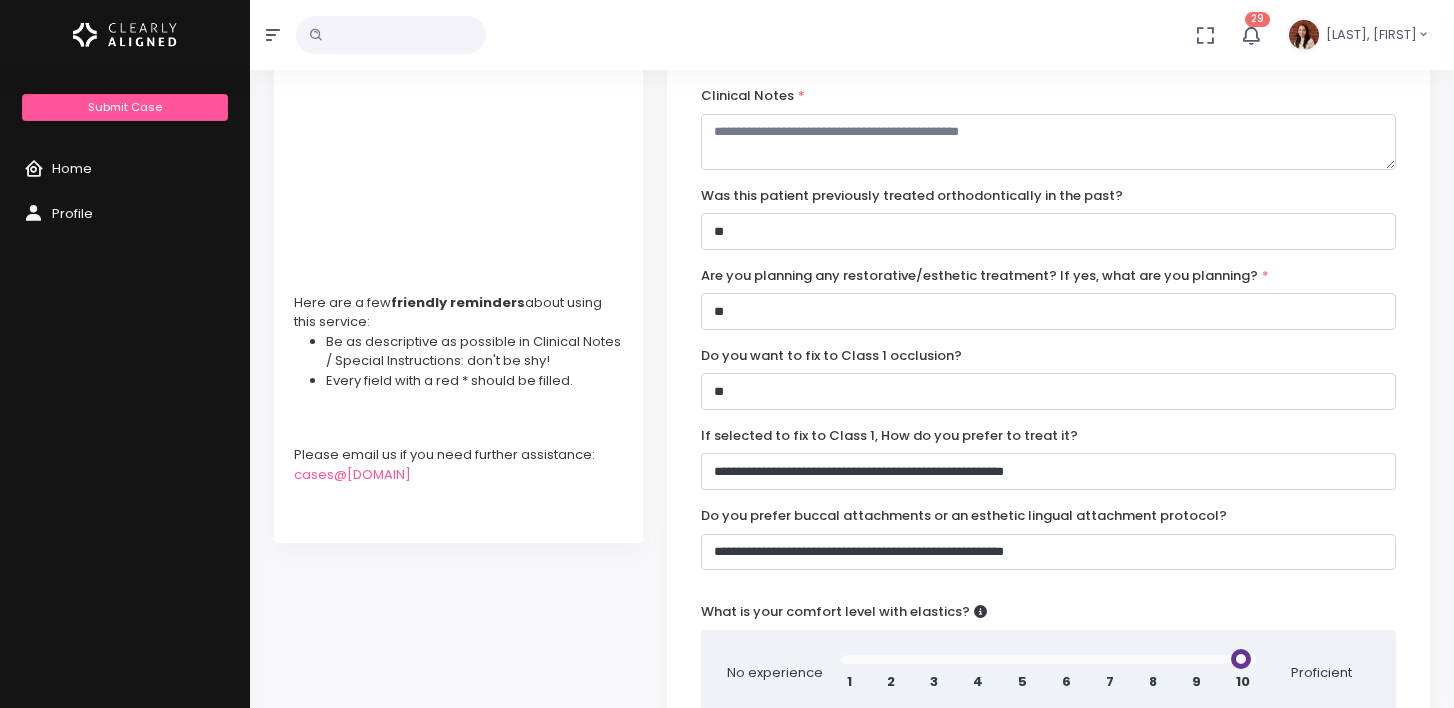 click on "**********" at bounding box center (1048, 471) 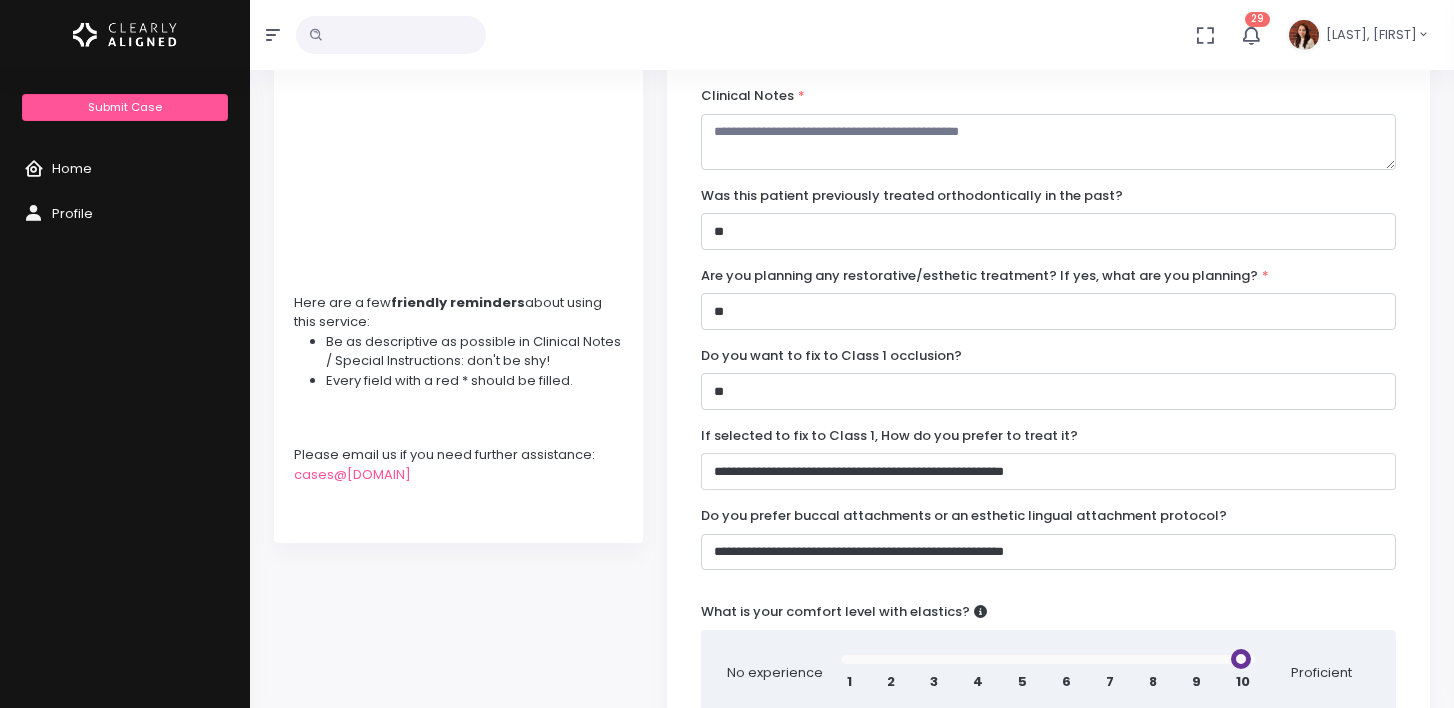 select on "**" 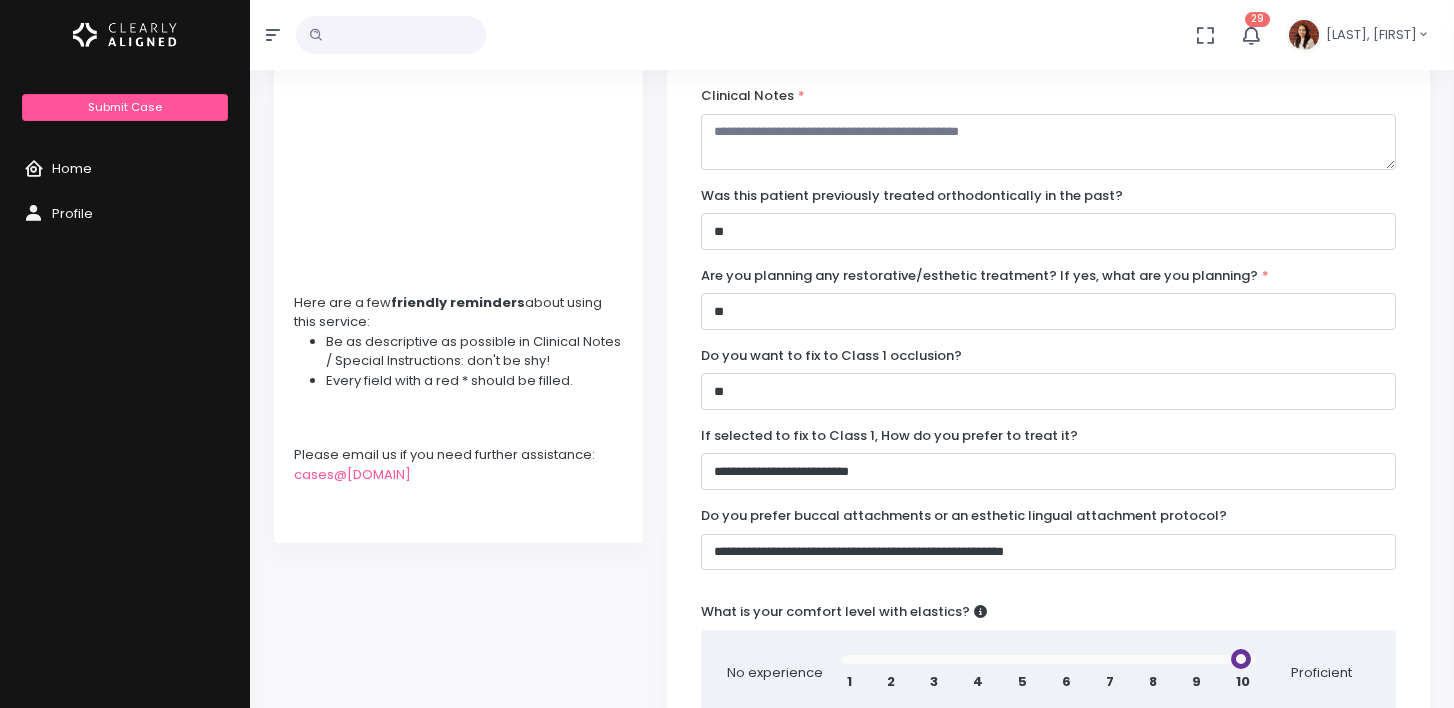 click on "**********" at bounding box center [1048, 552] 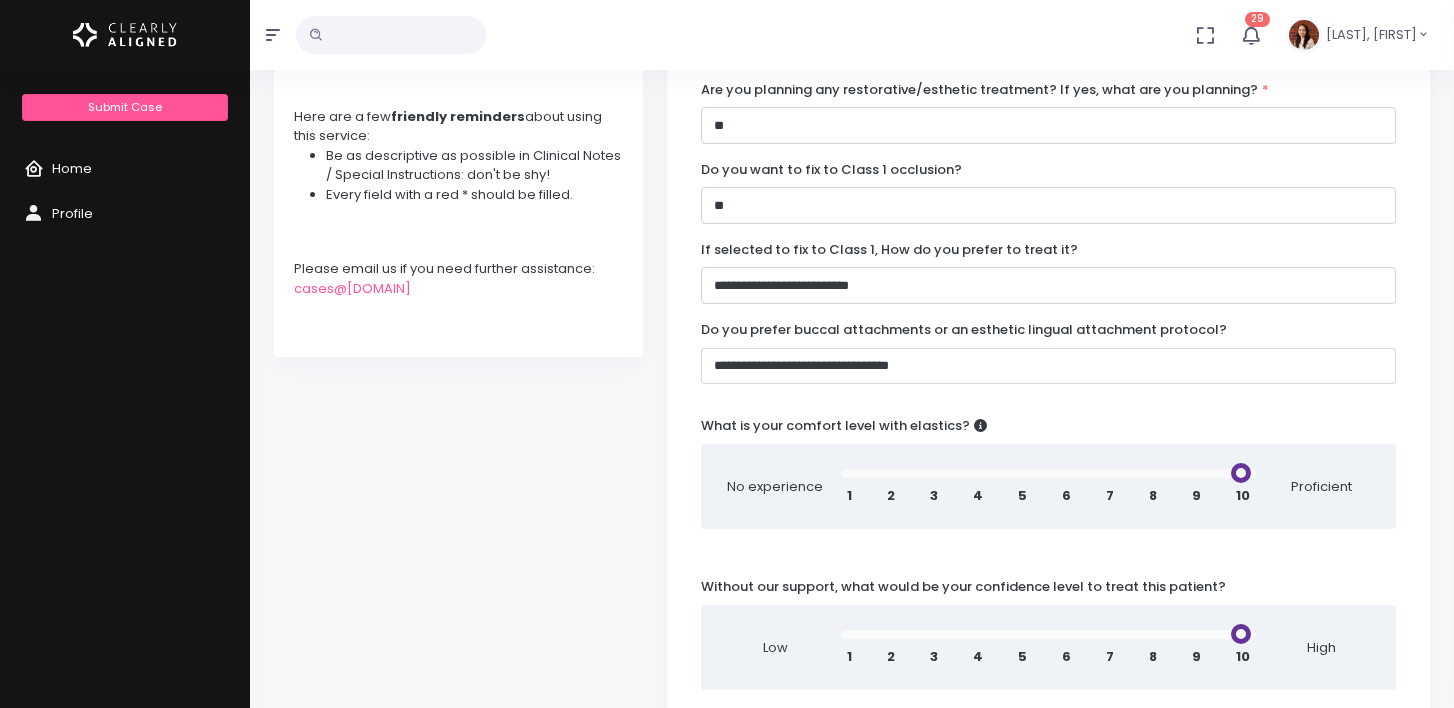 scroll, scrollTop: 558, scrollLeft: 0, axis: vertical 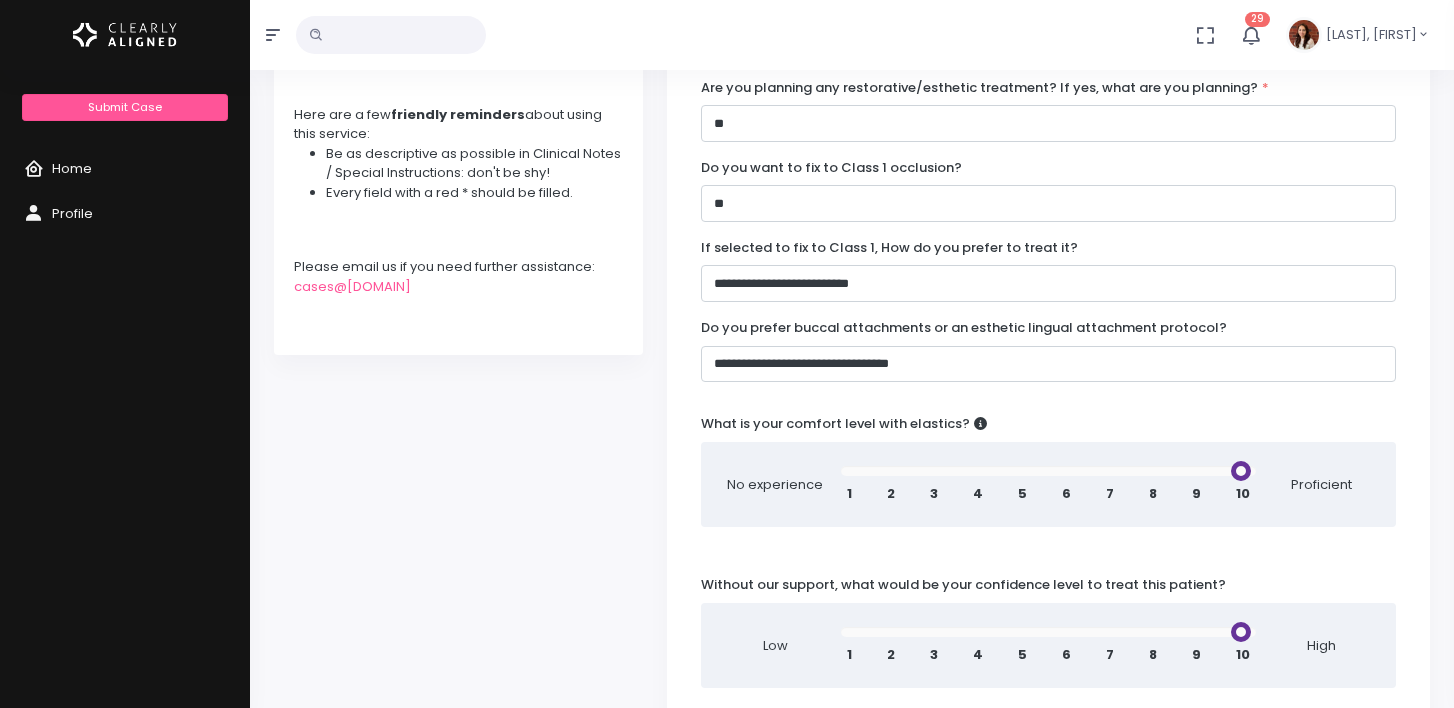 type on "*" 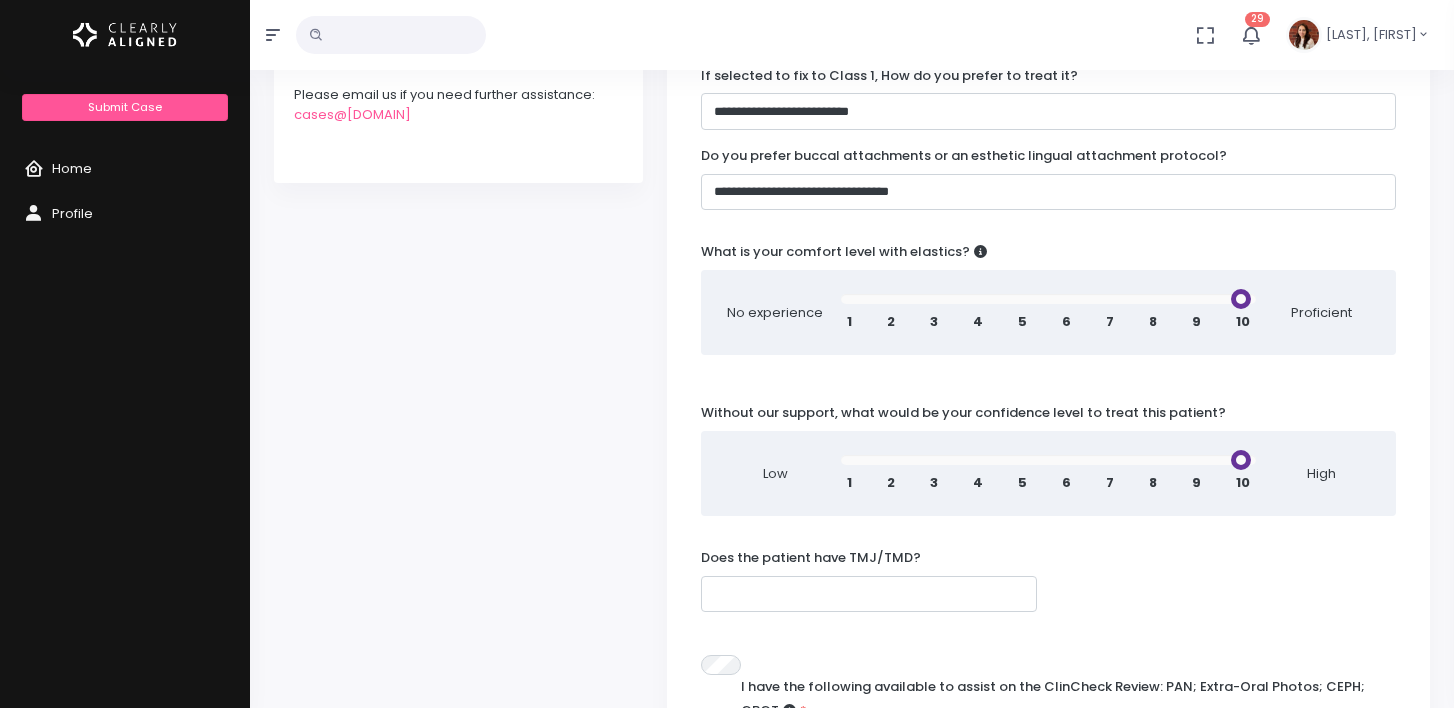 scroll, scrollTop: 733, scrollLeft: 0, axis: vertical 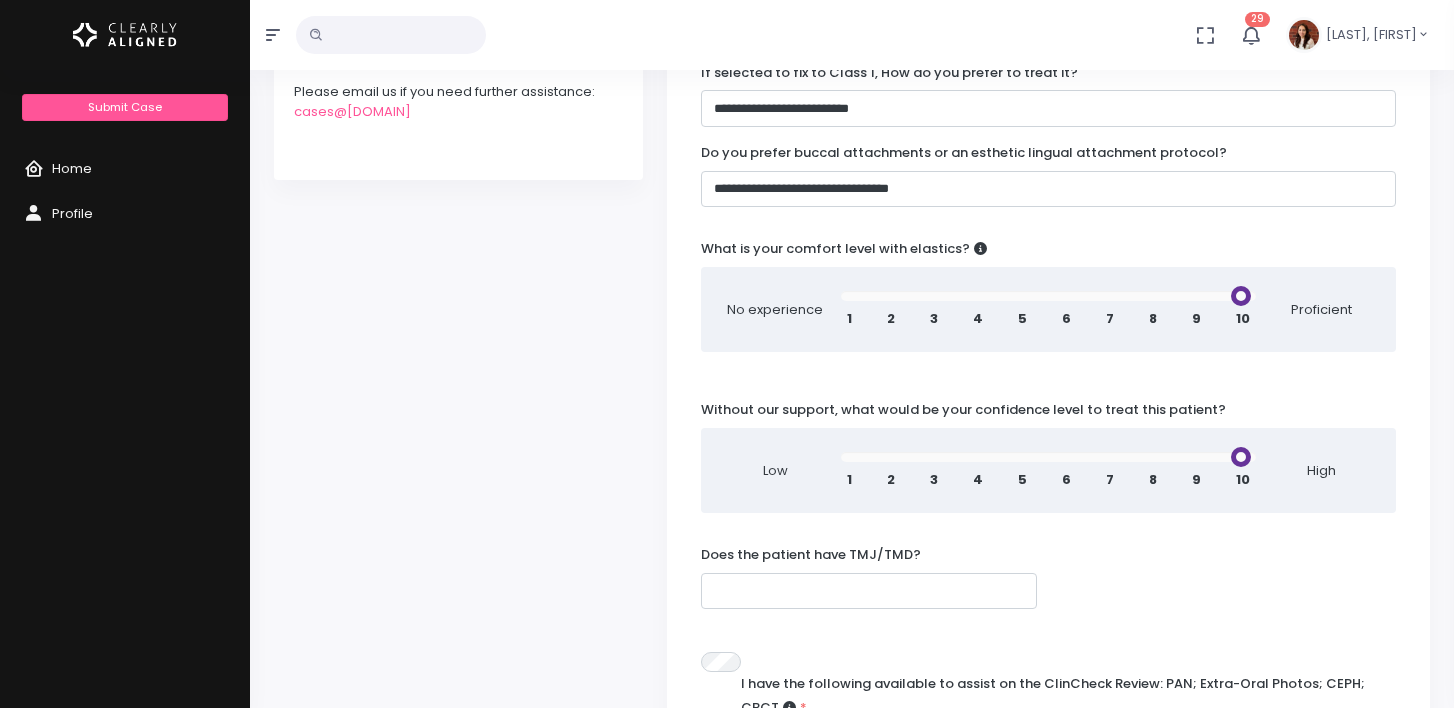 type on "*" 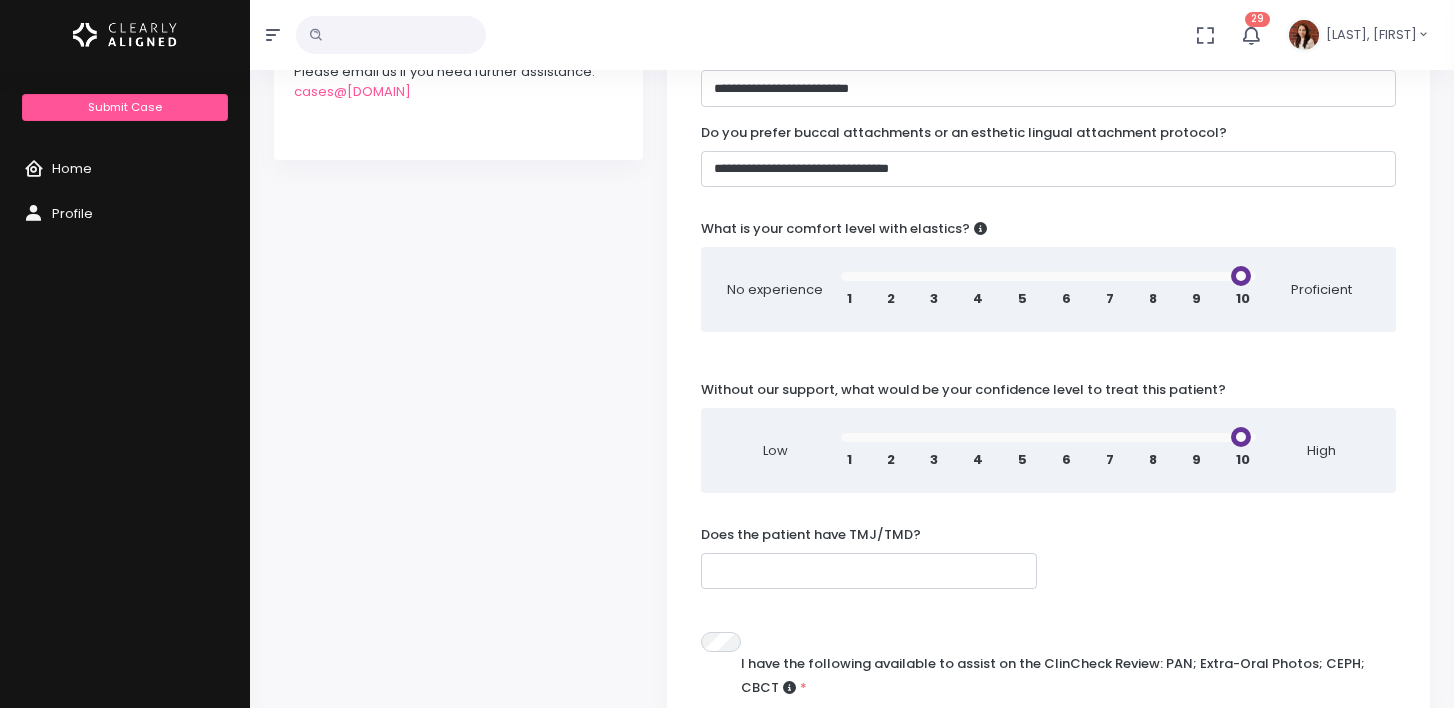 scroll, scrollTop: 788, scrollLeft: 0, axis: vertical 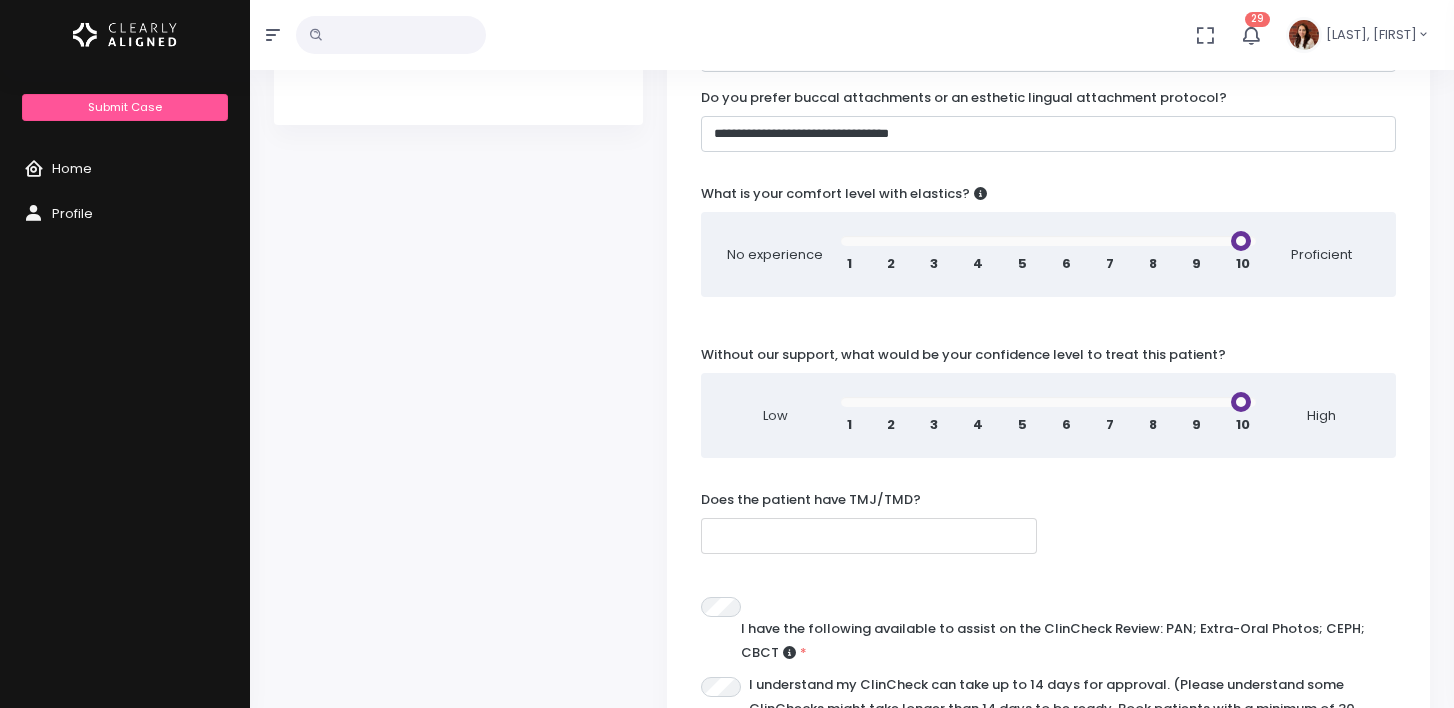 click at bounding box center [868, 536] 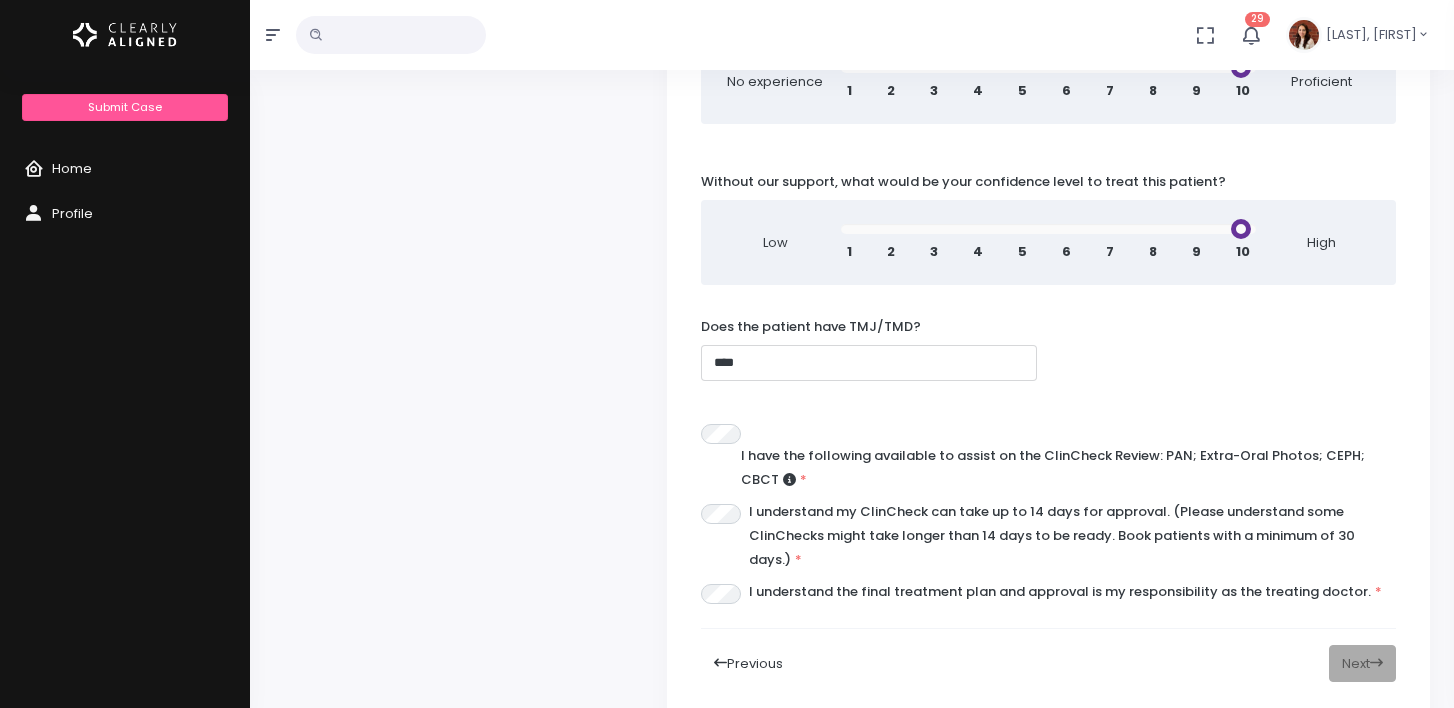 scroll, scrollTop: 966, scrollLeft: 0, axis: vertical 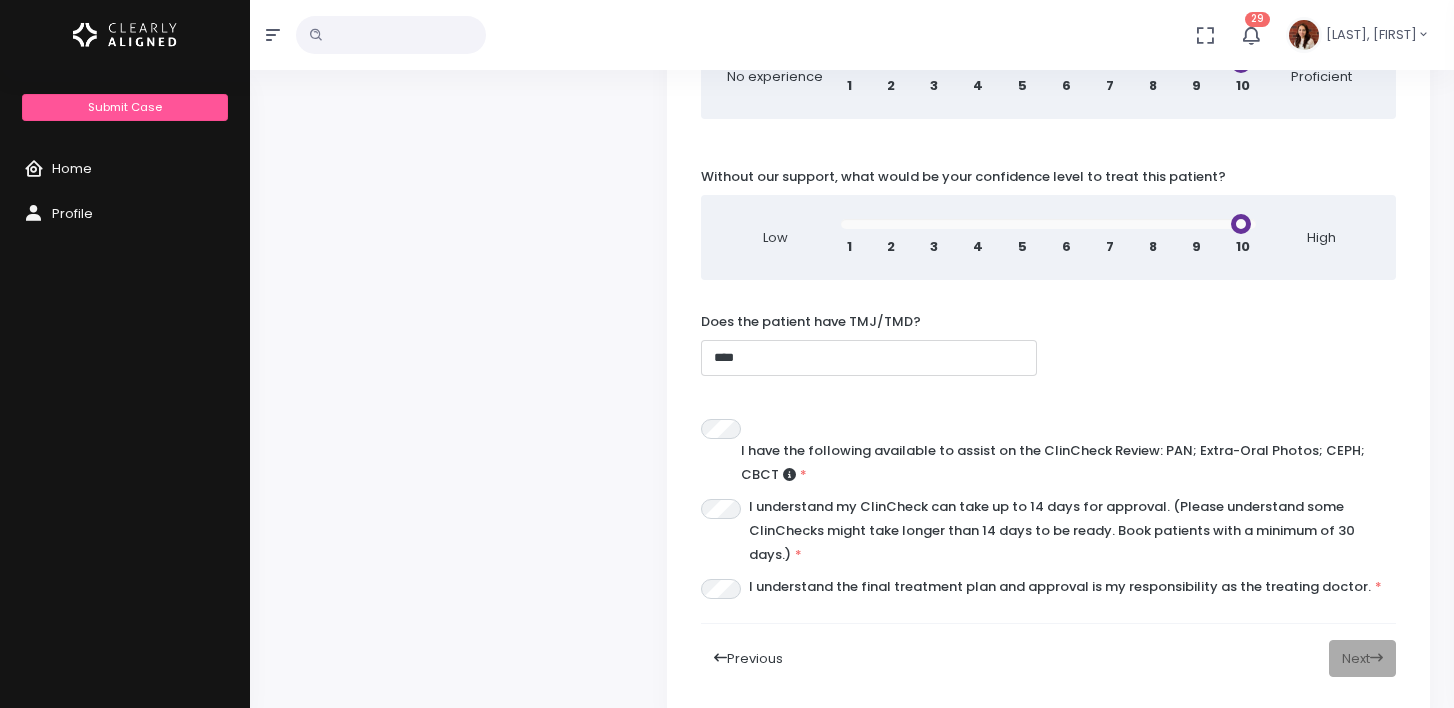 type on "****" 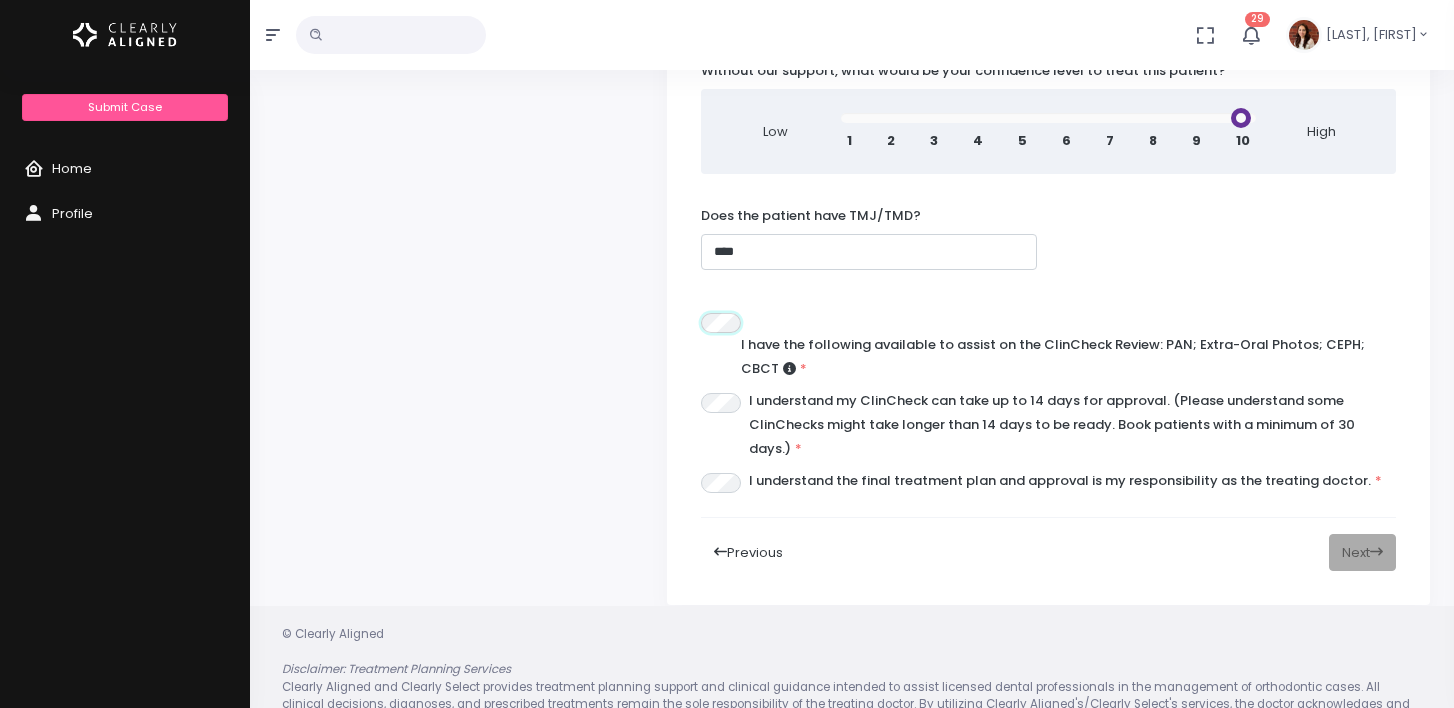 scroll, scrollTop: 1093, scrollLeft: 0, axis: vertical 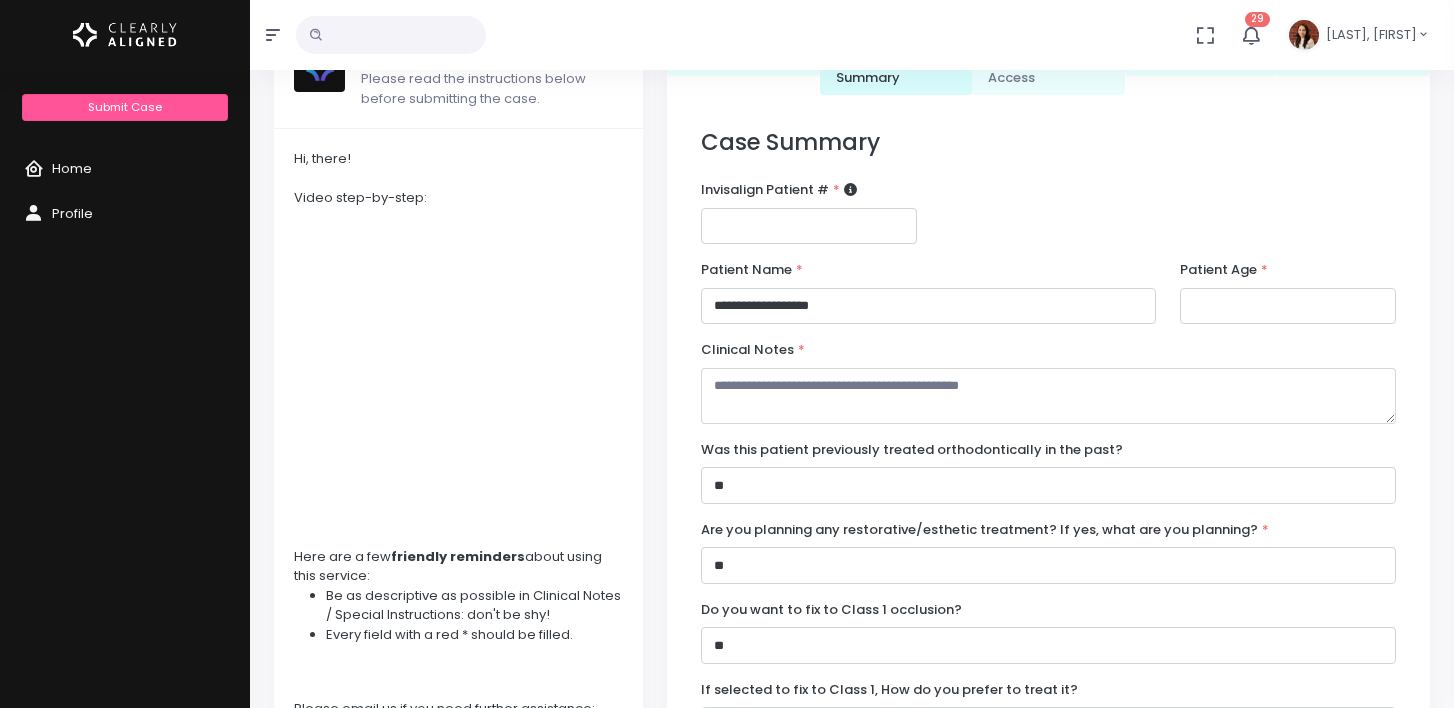 click at bounding box center (1048, 396) 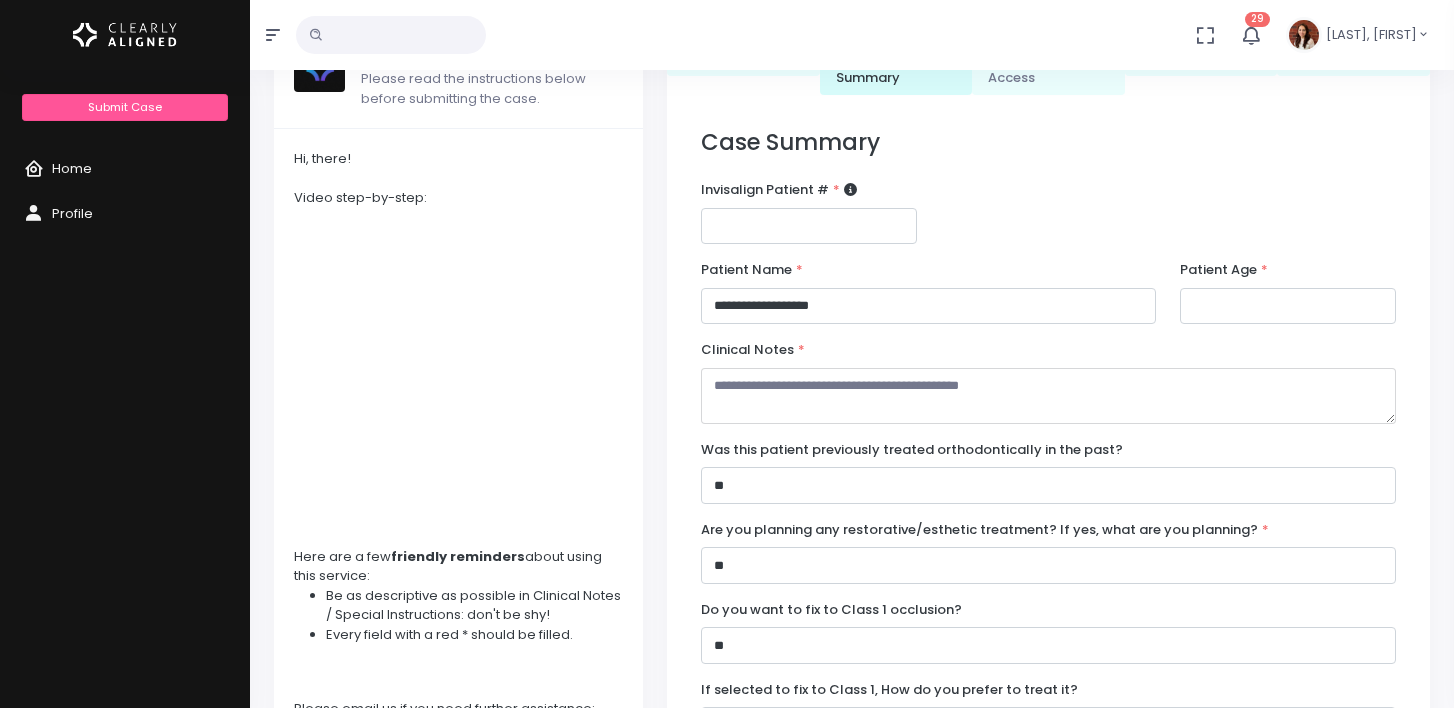 click at bounding box center (1048, 396) 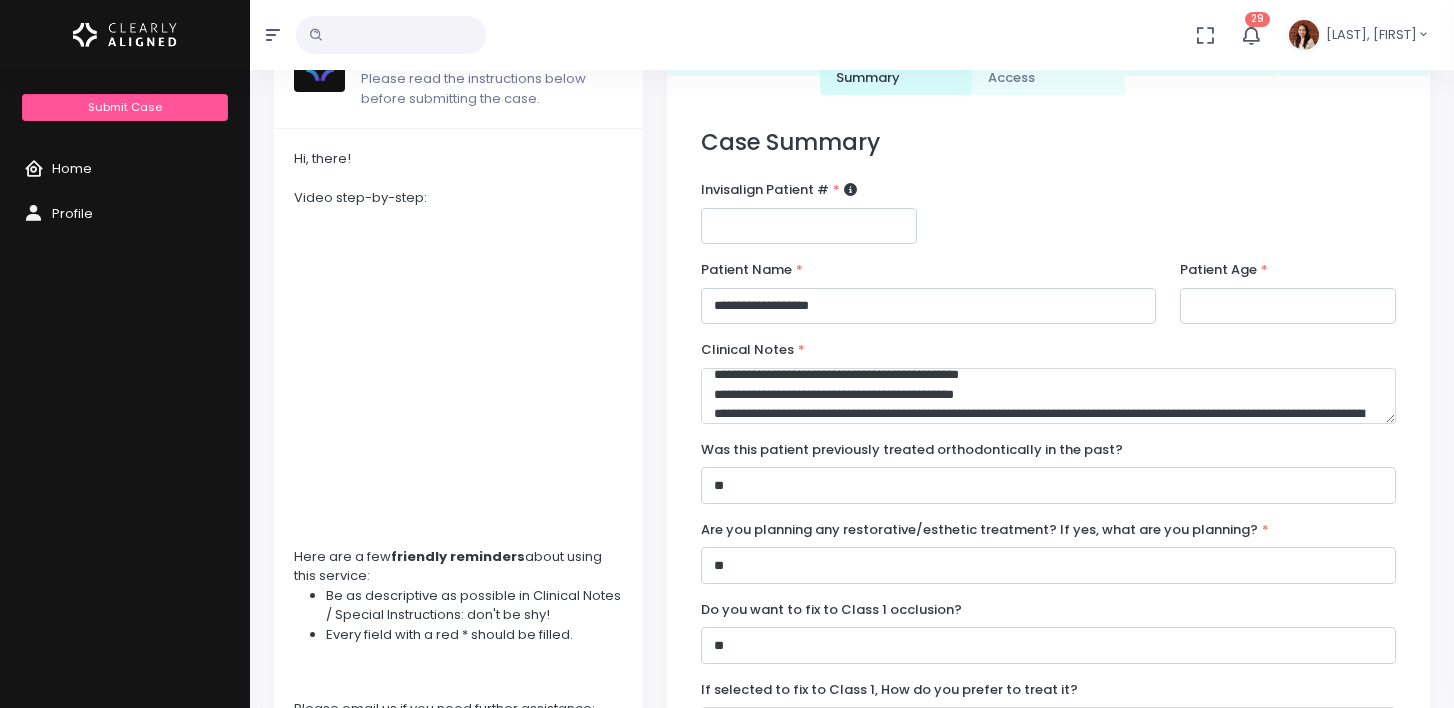scroll, scrollTop: 0, scrollLeft: 0, axis: both 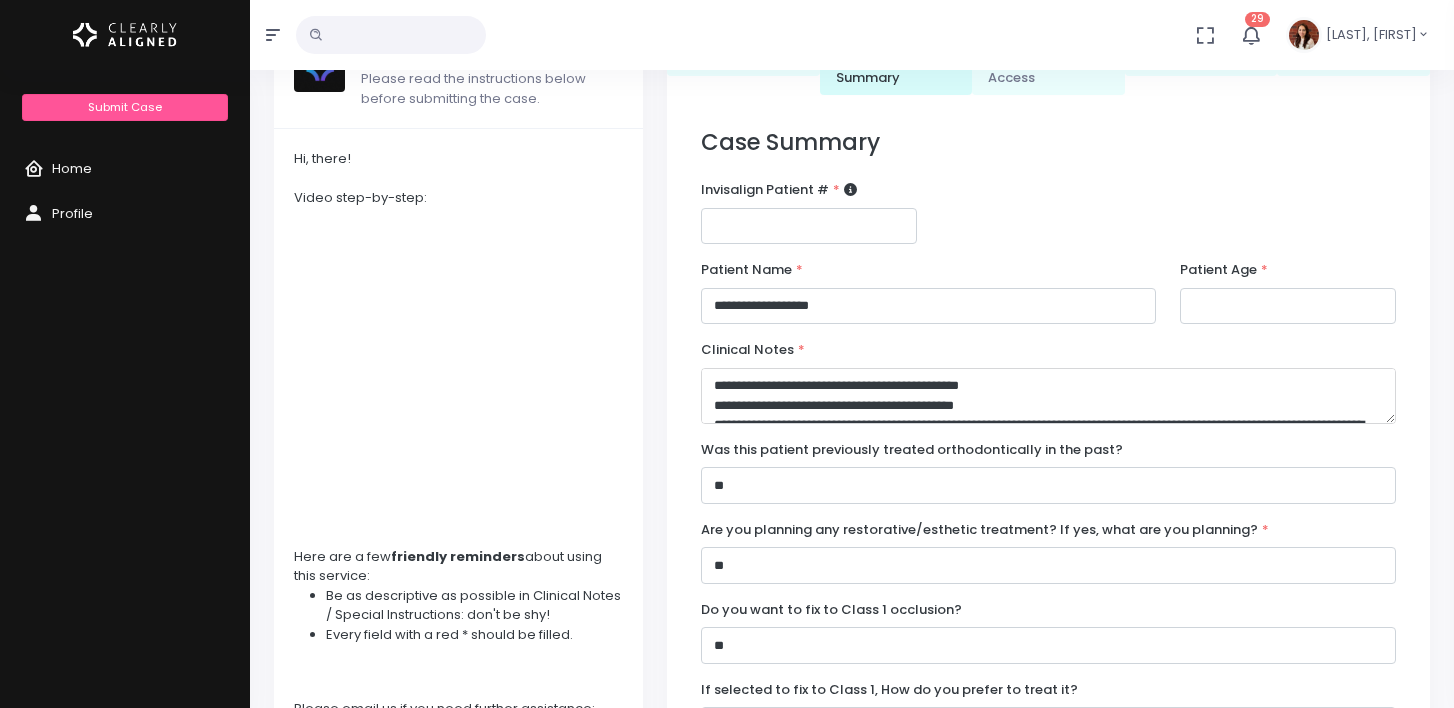 click on "**********" at bounding box center (1048, 396) 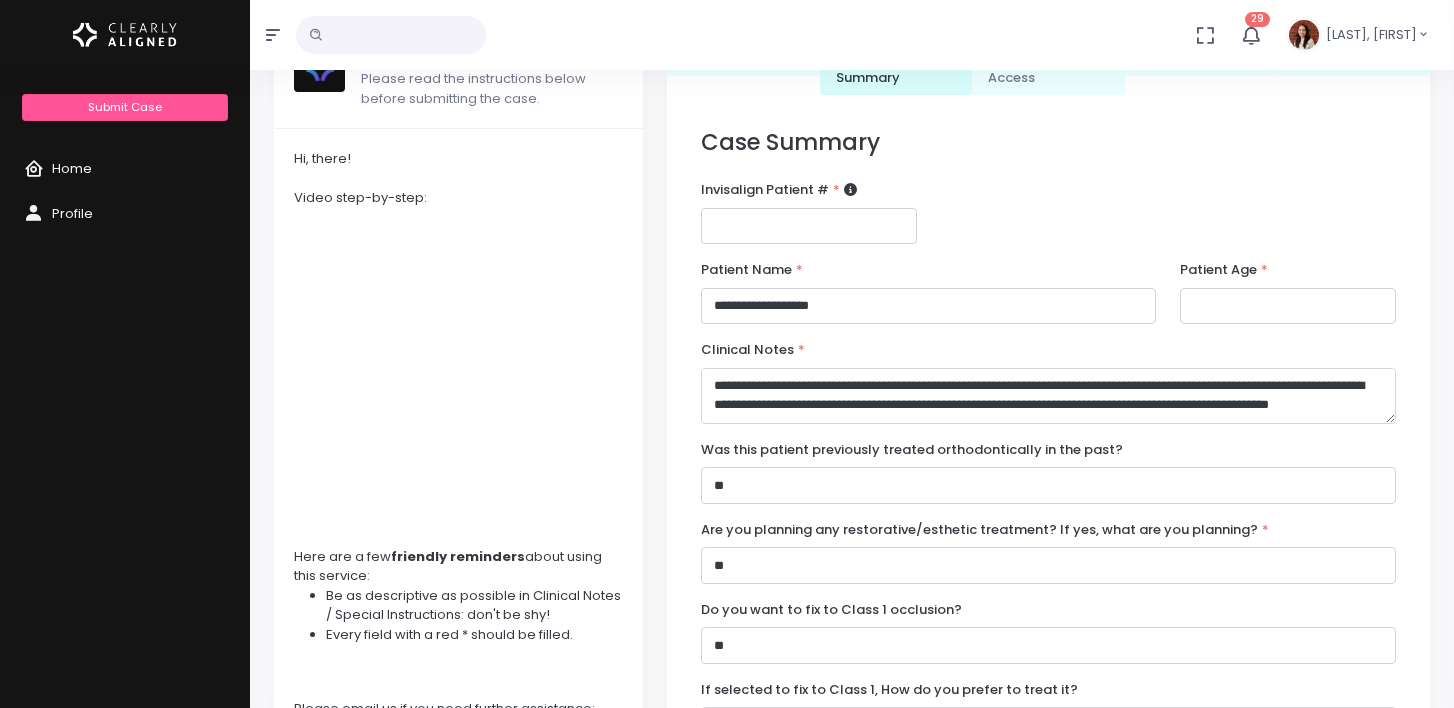 scroll, scrollTop: 78, scrollLeft: 0, axis: vertical 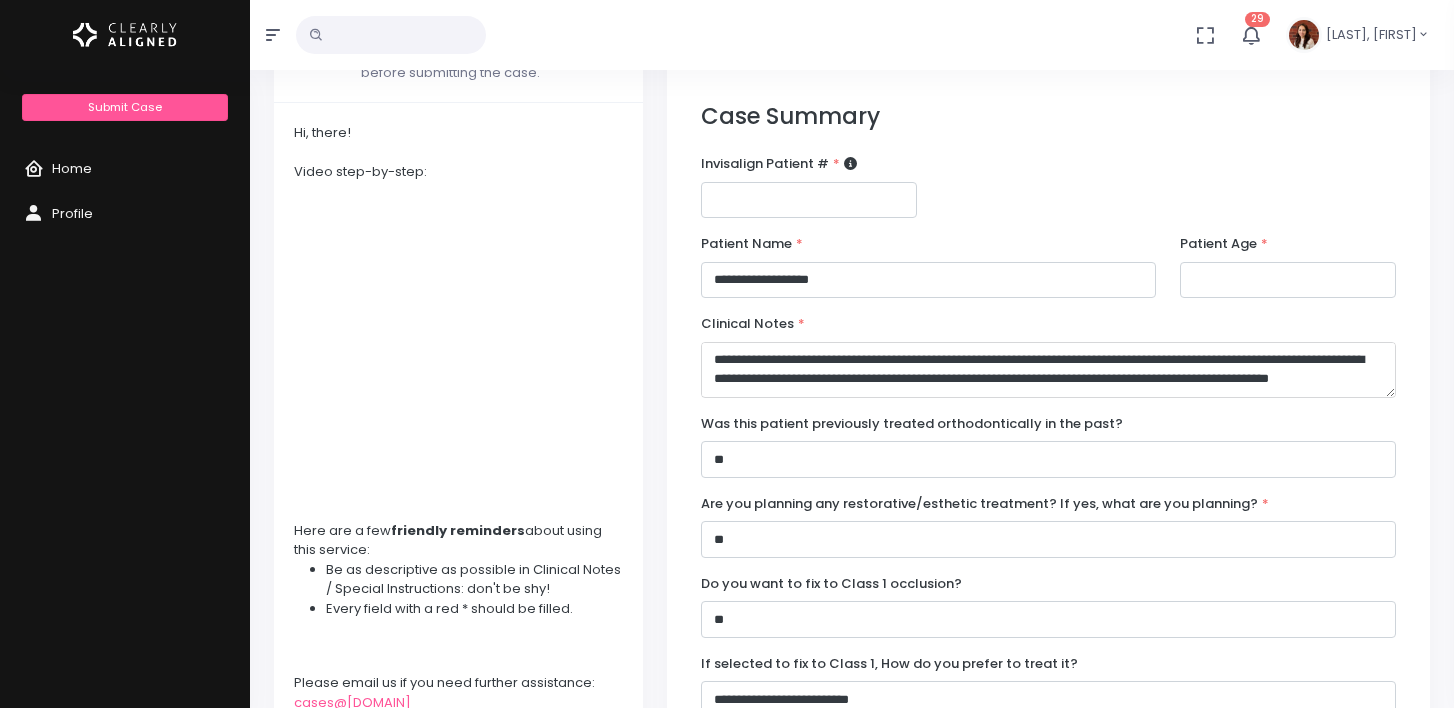 click on "**********" at bounding box center (1048, 370) 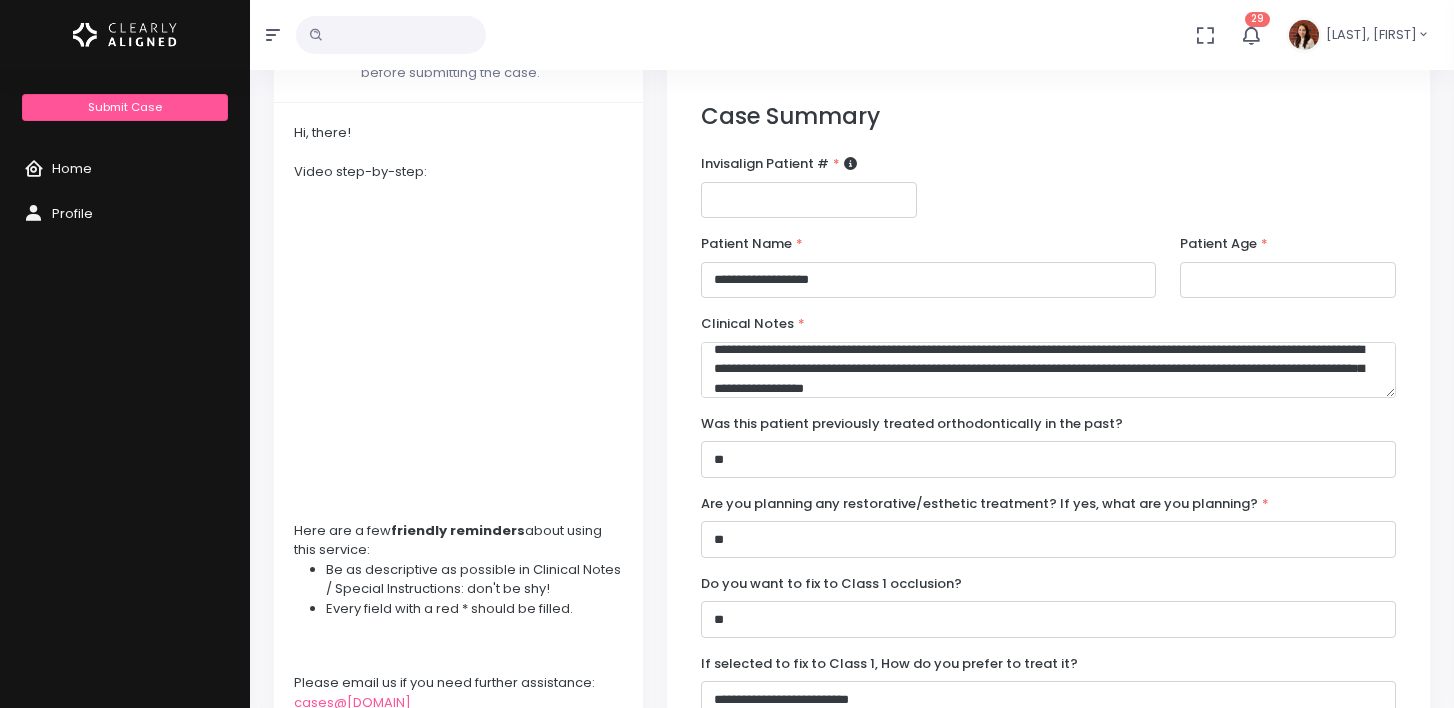 scroll, scrollTop: 156, scrollLeft: 0, axis: vertical 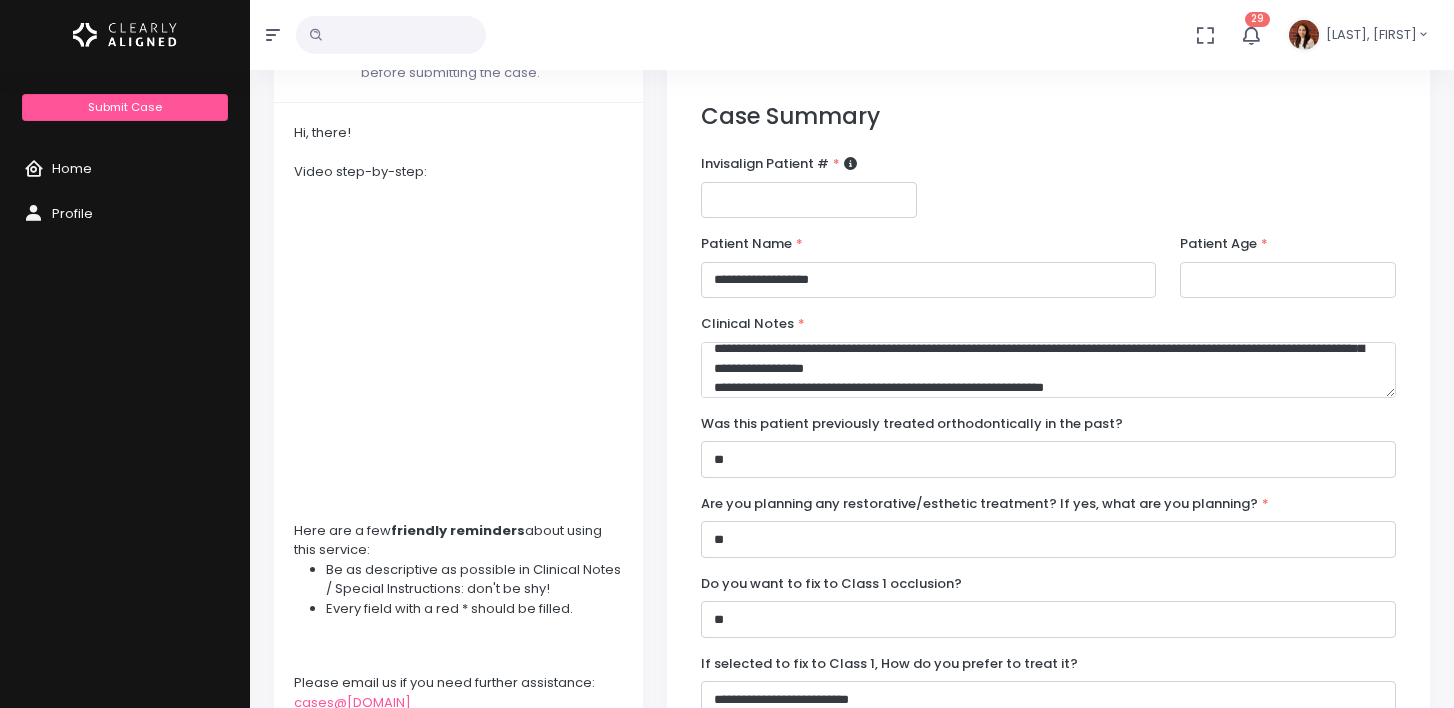 click on "**********" at bounding box center [1048, 370] 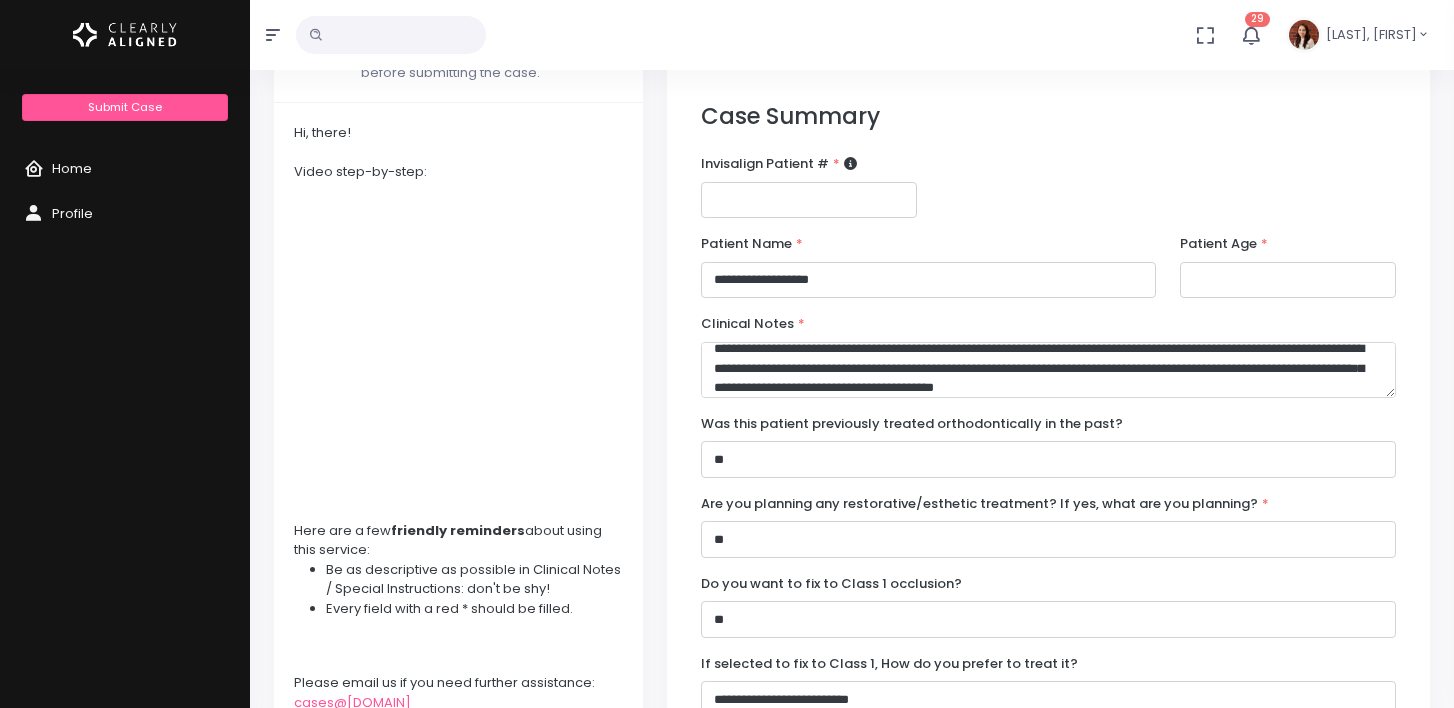 scroll, scrollTop: 225, scrollLeft: 0, axis: vertical 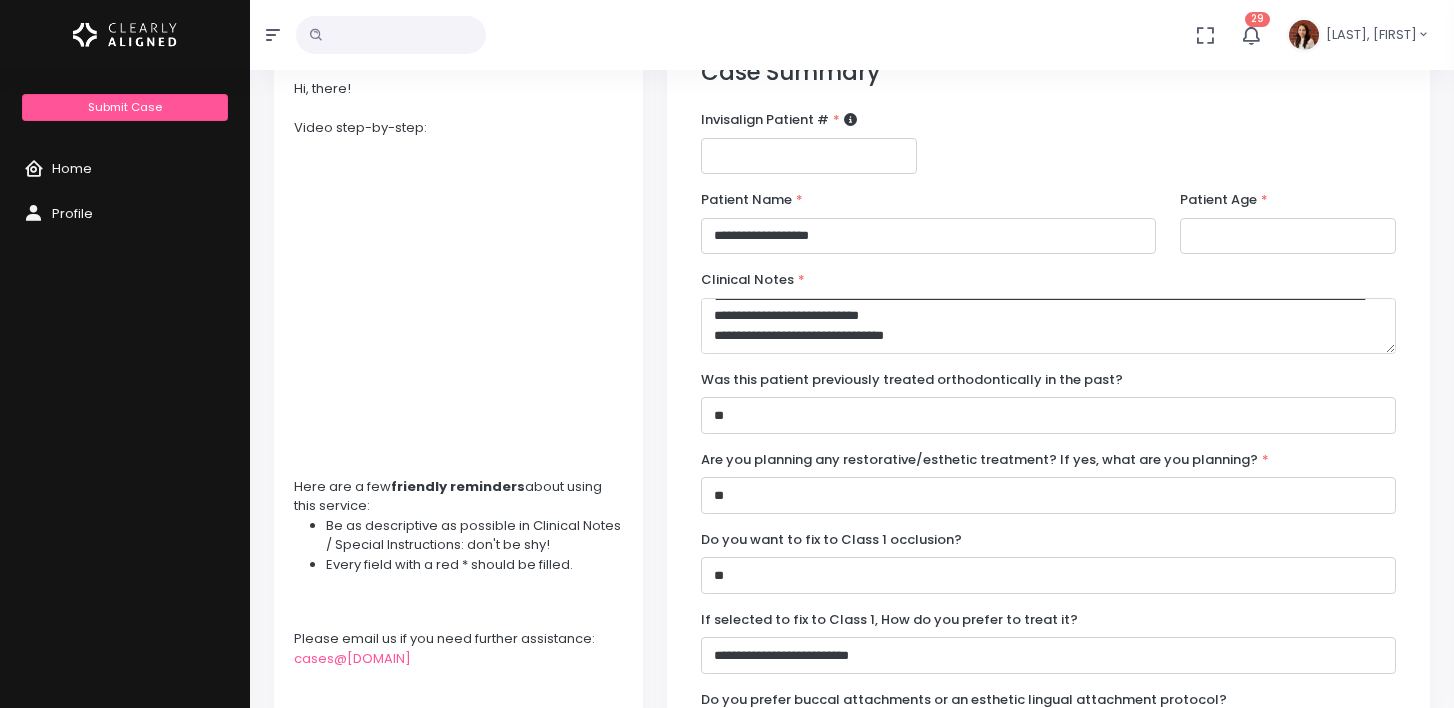 click at bounding box center [1048, 326] 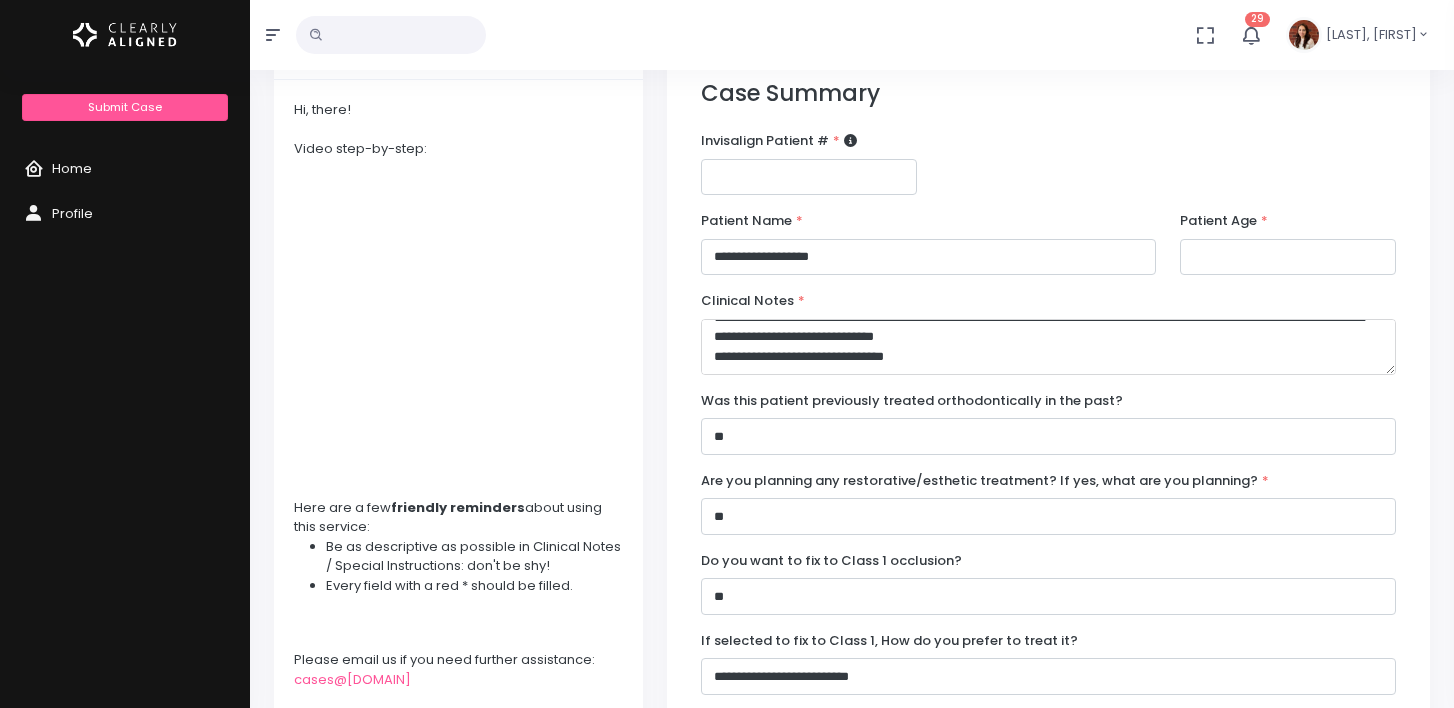 scroll, scrollTop: 159, scrollLeft: 0, axis: vertical 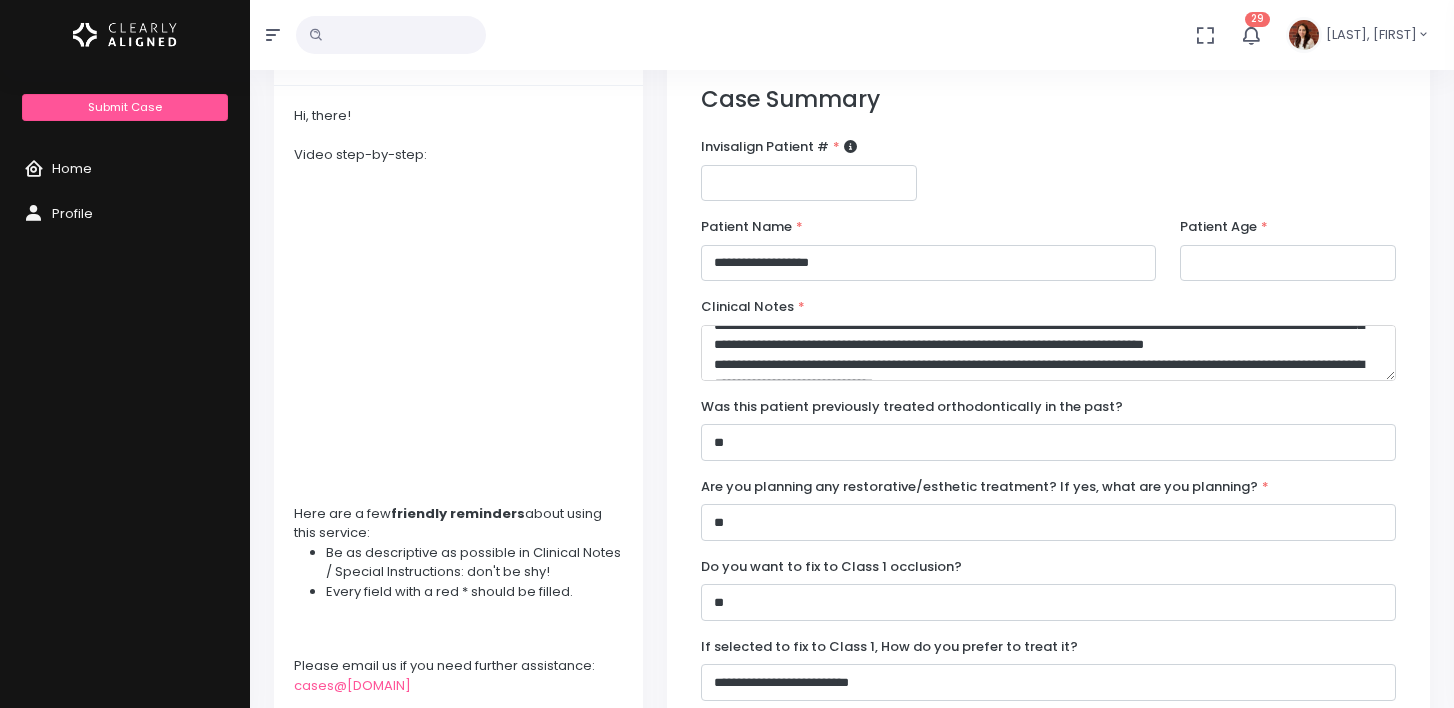 click at bounding box center [1048, 353] 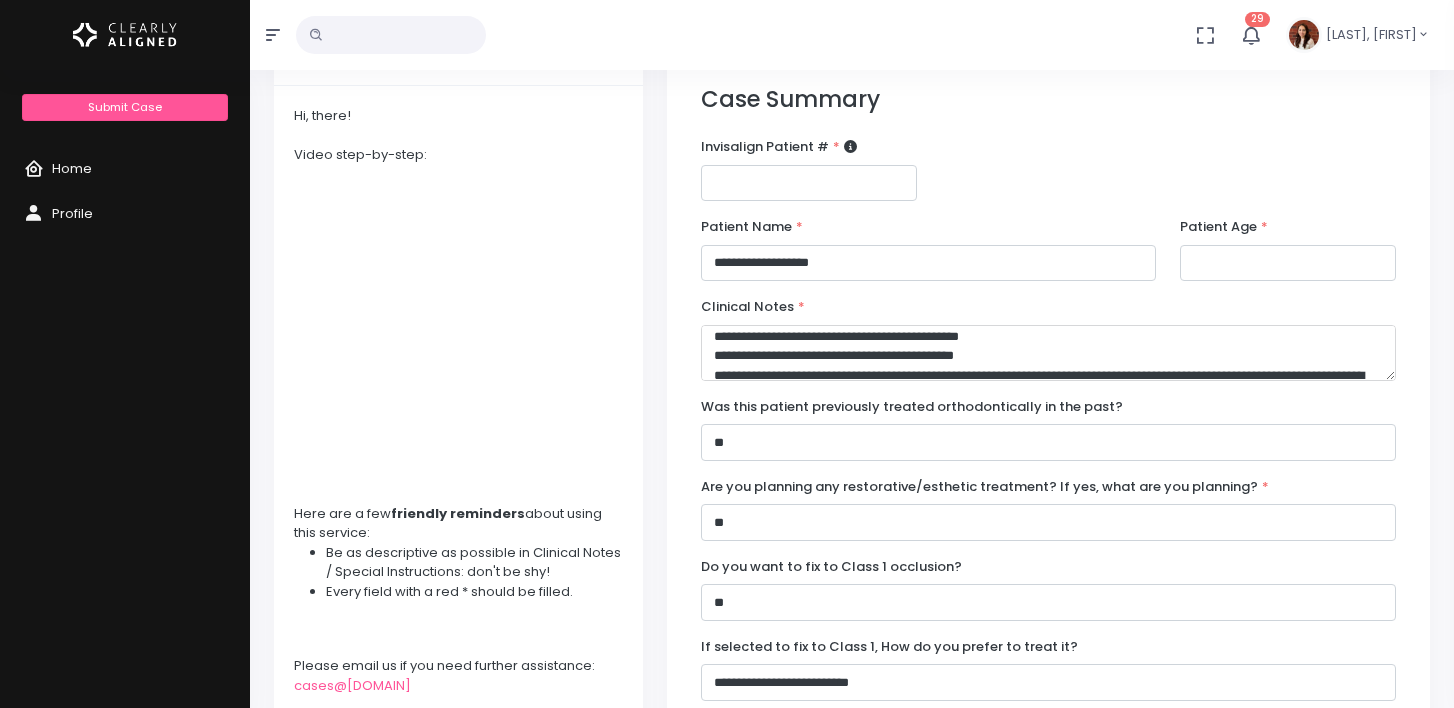 scroll, scrollTop: 0, scrollLeft: 0, axis: both 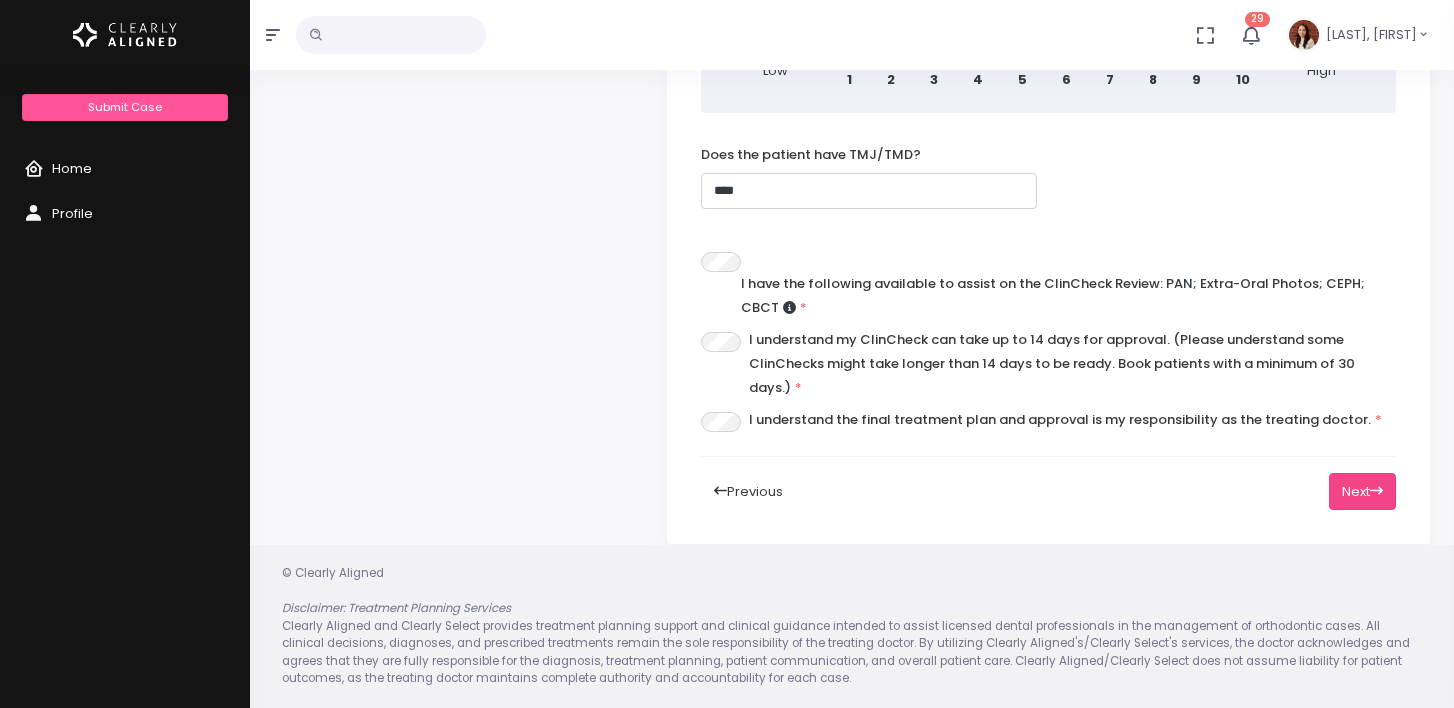 type on "**********" 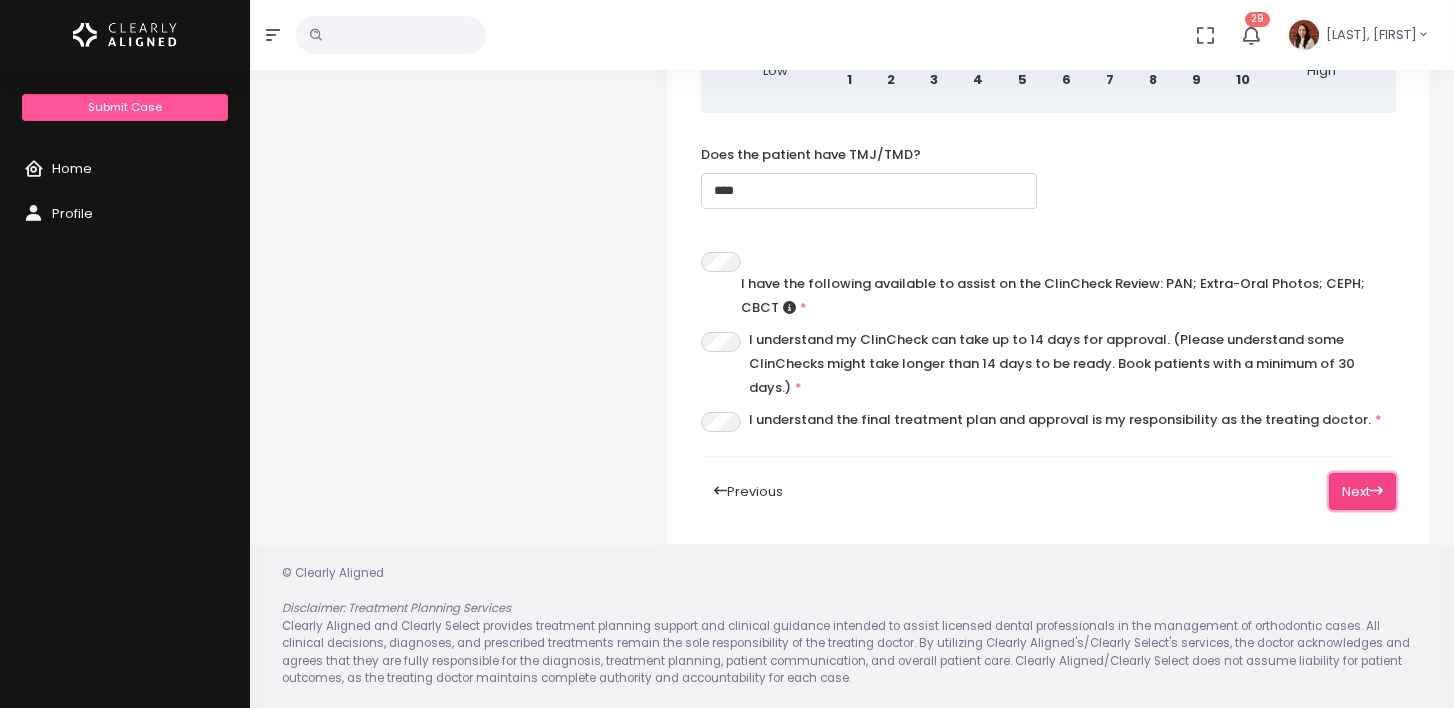 click on "Next" at bounding box center [1362, 491] 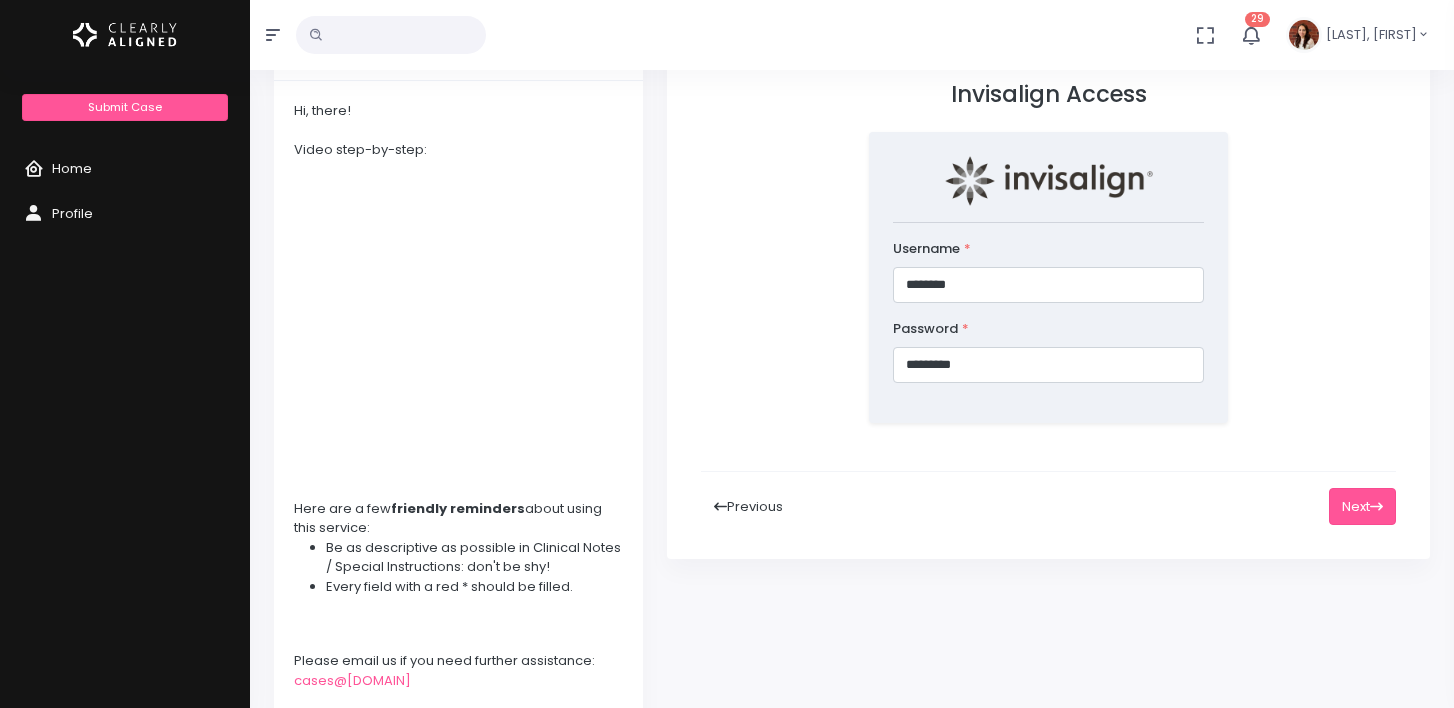 scroll, scrollTop: 162, scrollLeft: 0, axis: vertical 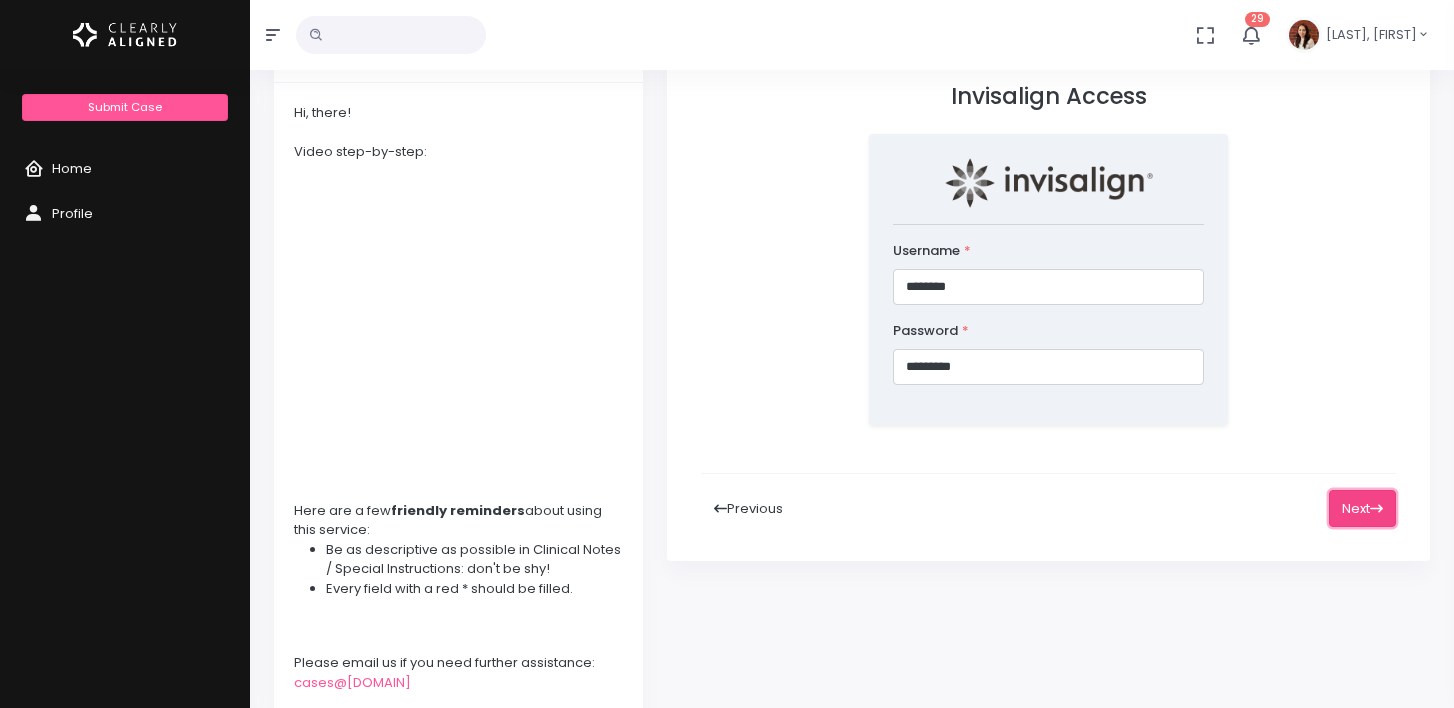 click on "Next" at bounding box center (1362, 508) 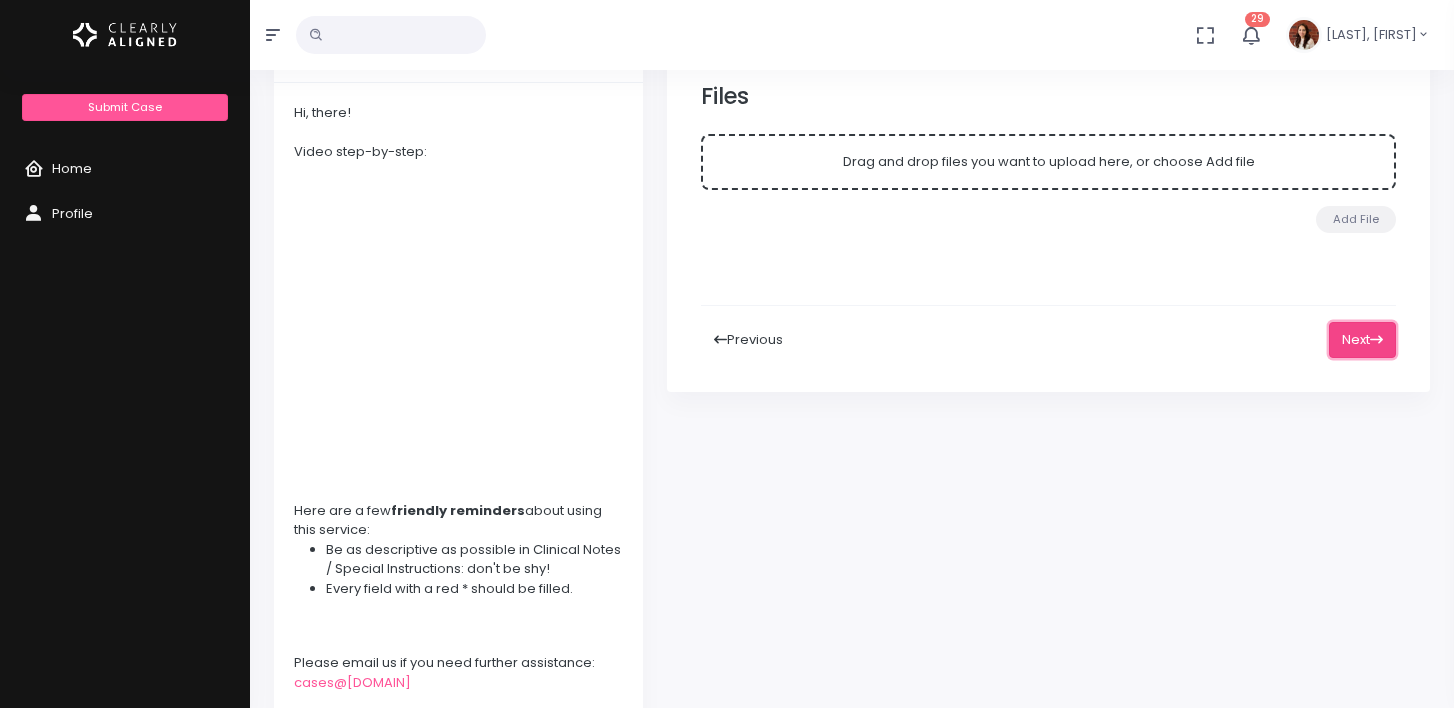 click on "Next" at bounding box center [1362, 340] 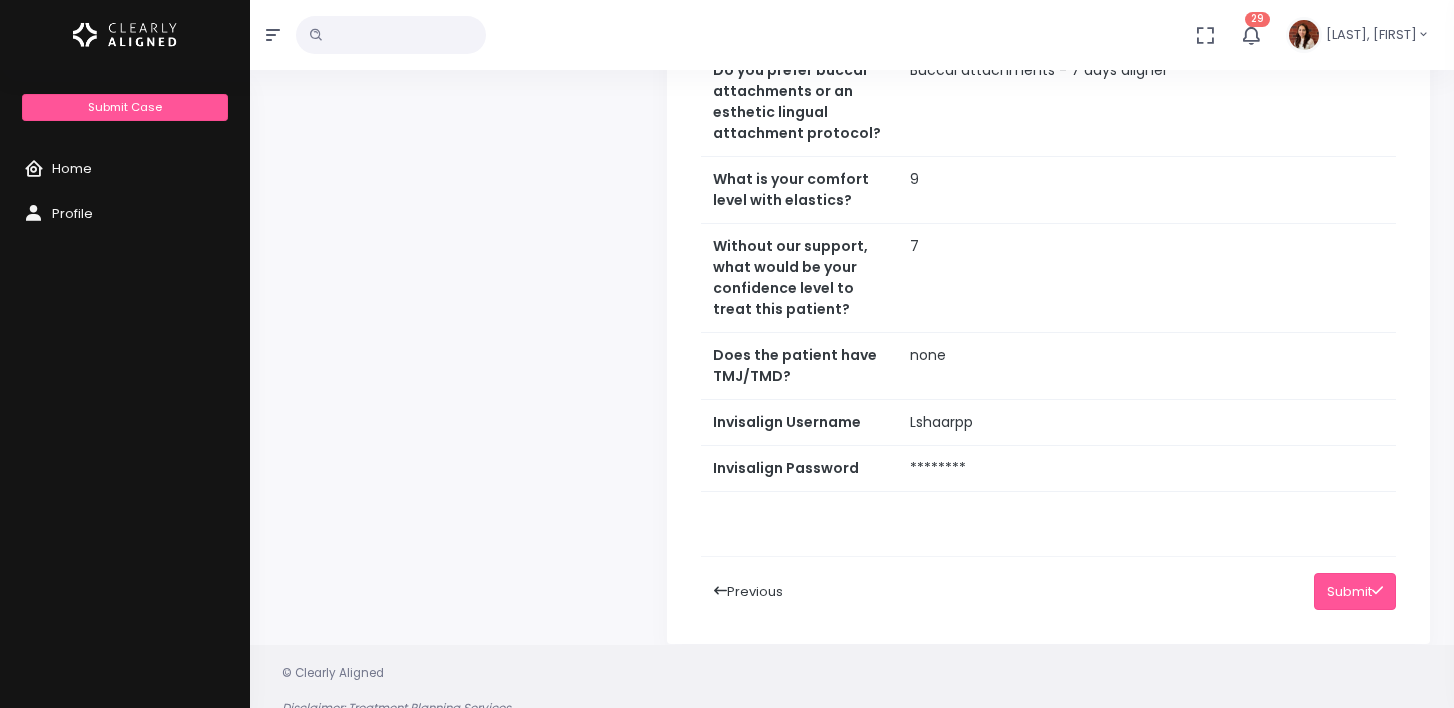 scroll, scrollTop: 1304, scrollLeft: 0, axis: vertical 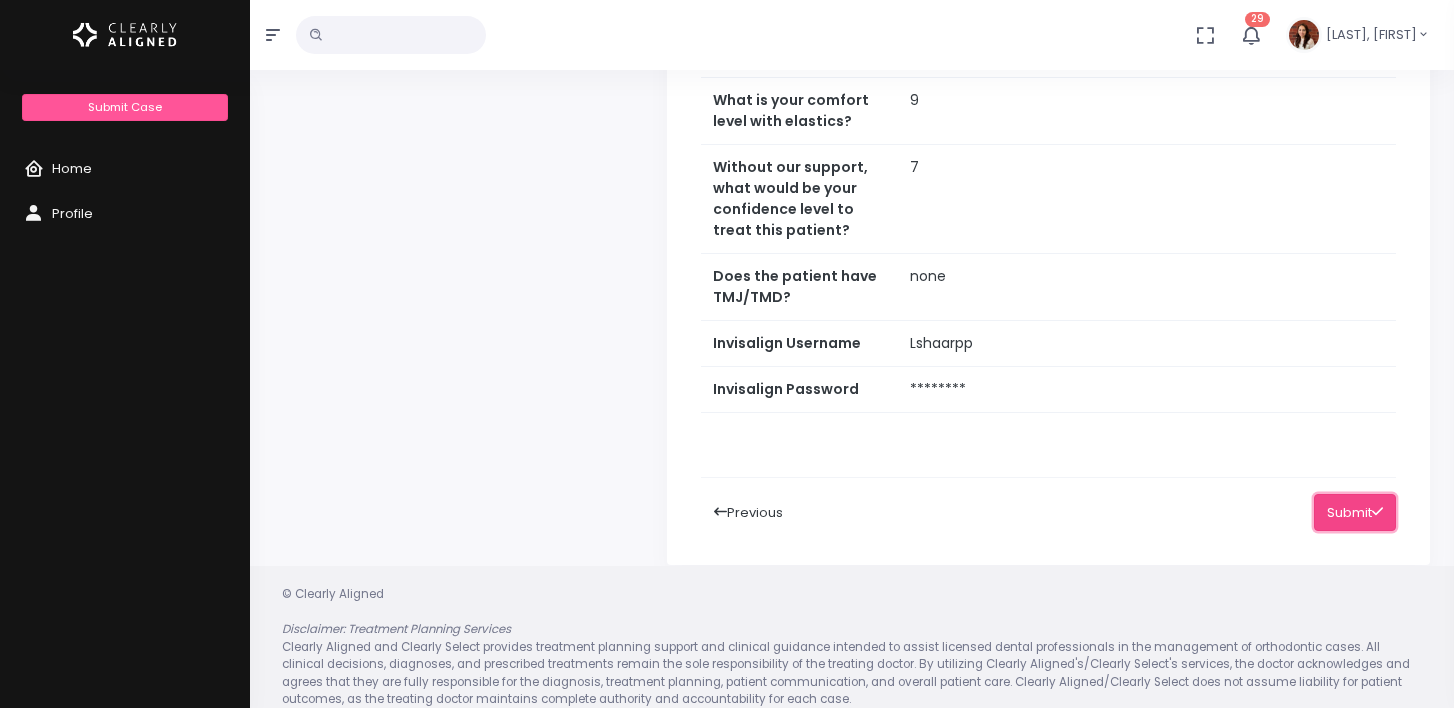 click on "Submit" at bounding box center (1355, 512) 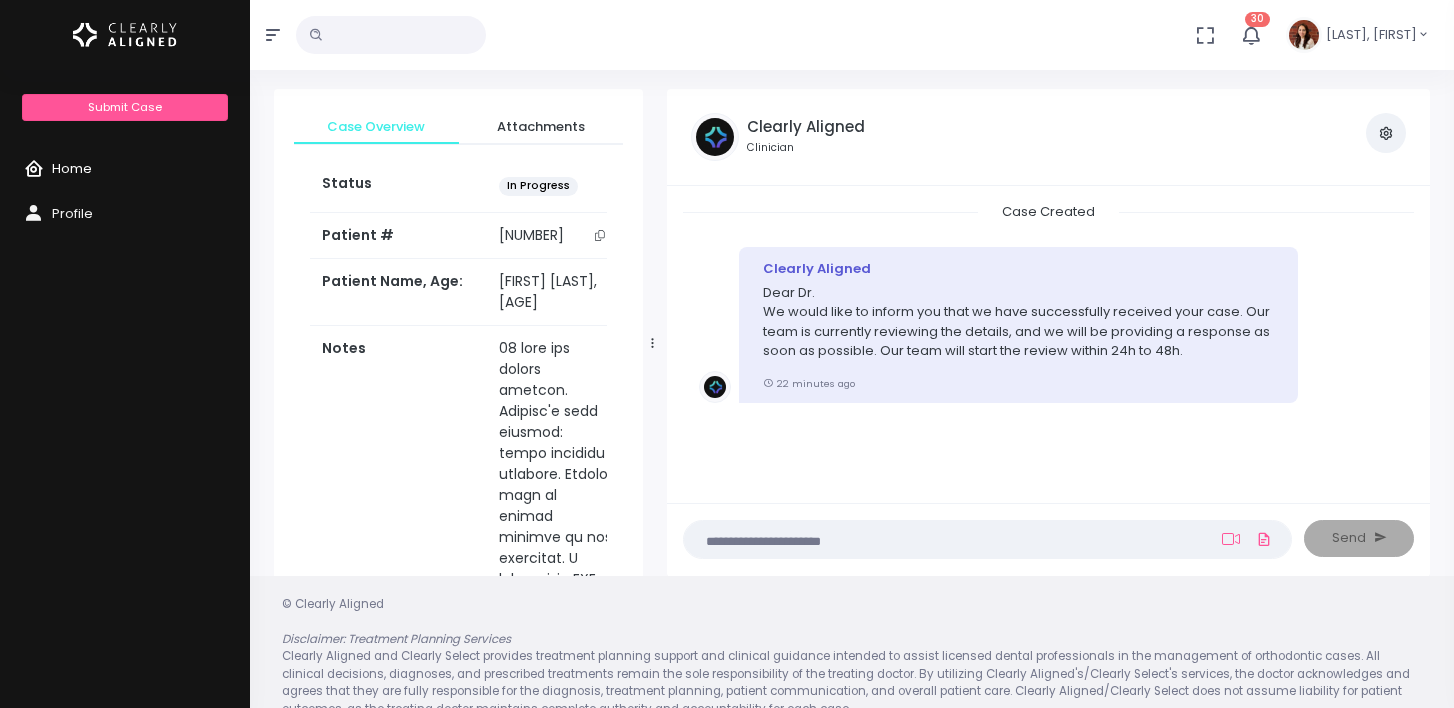 scroll, scrollTop: 48, scrollLeft: 0, axis: vertical 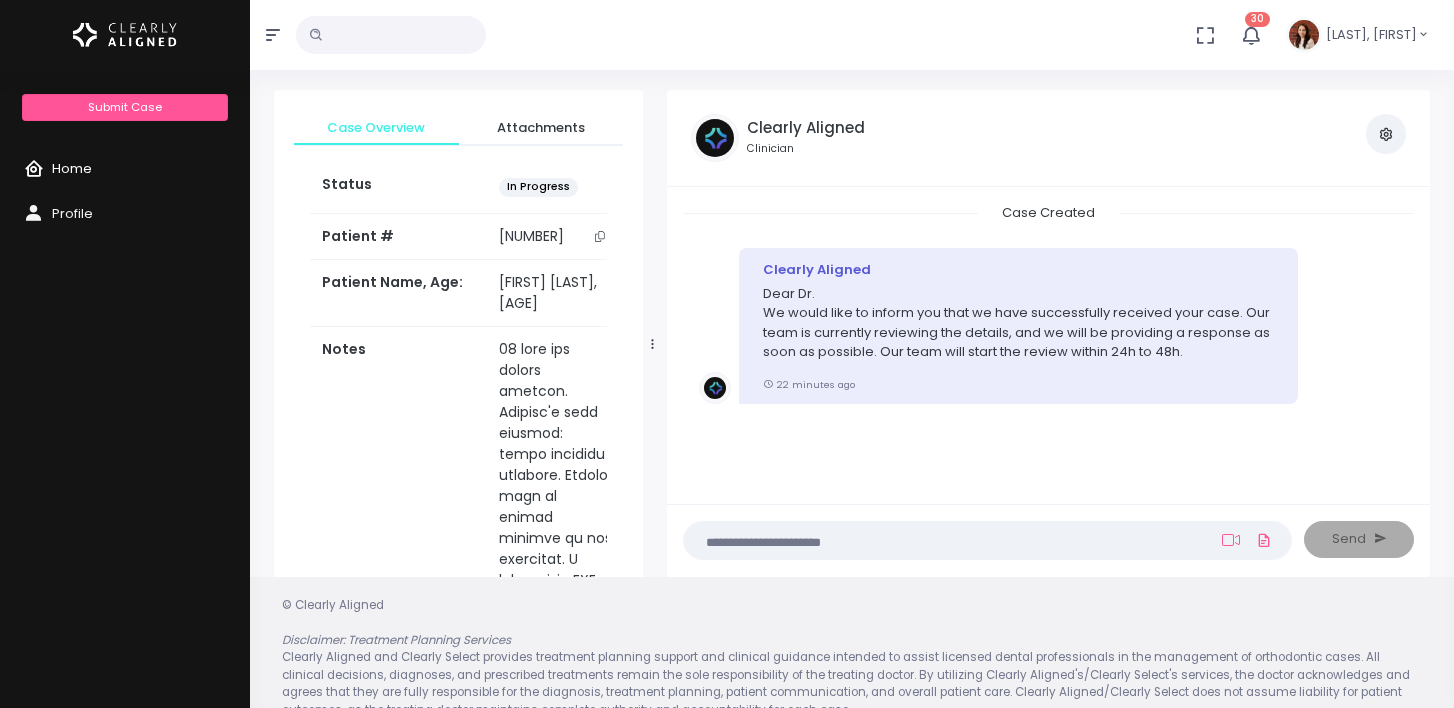 click on "Home" at bounding box center [125, 169] 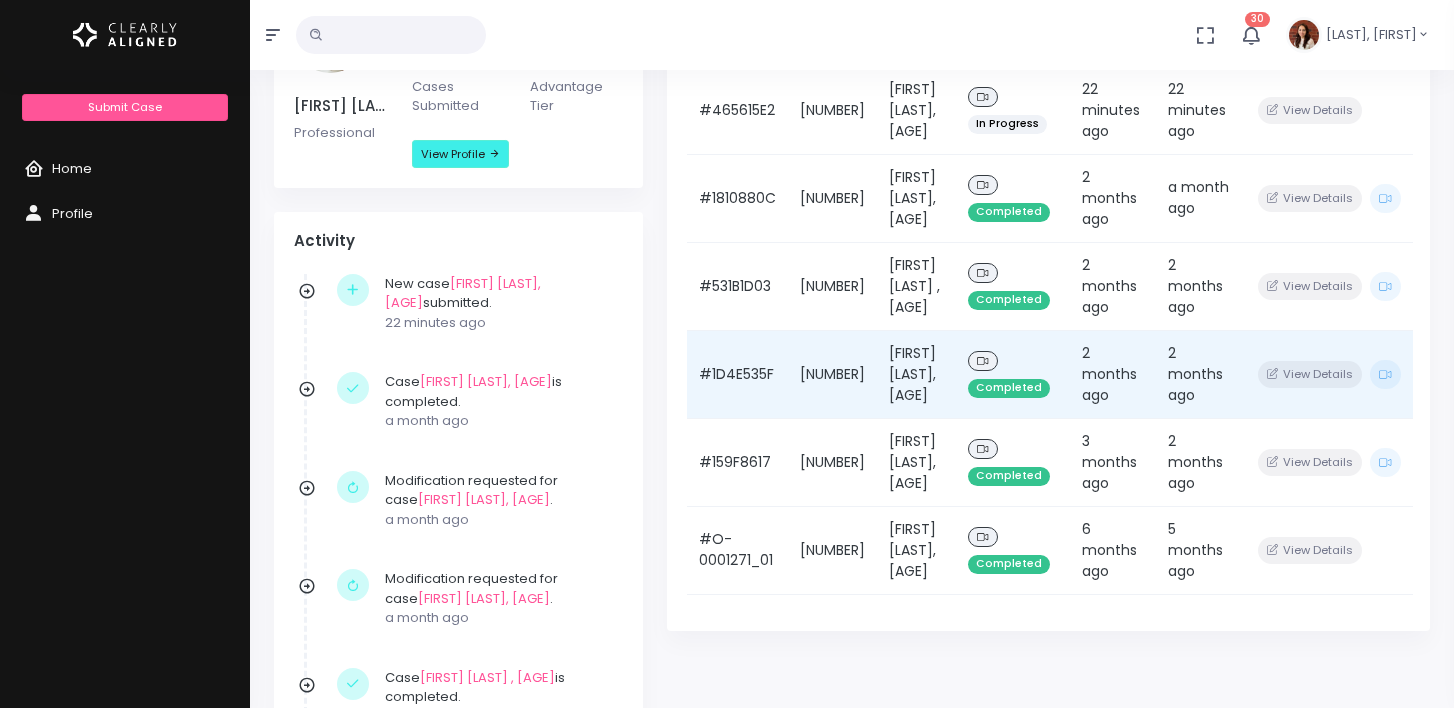 scroll, scrollTop: 291, scrollLeft: 0, axis: vertical 